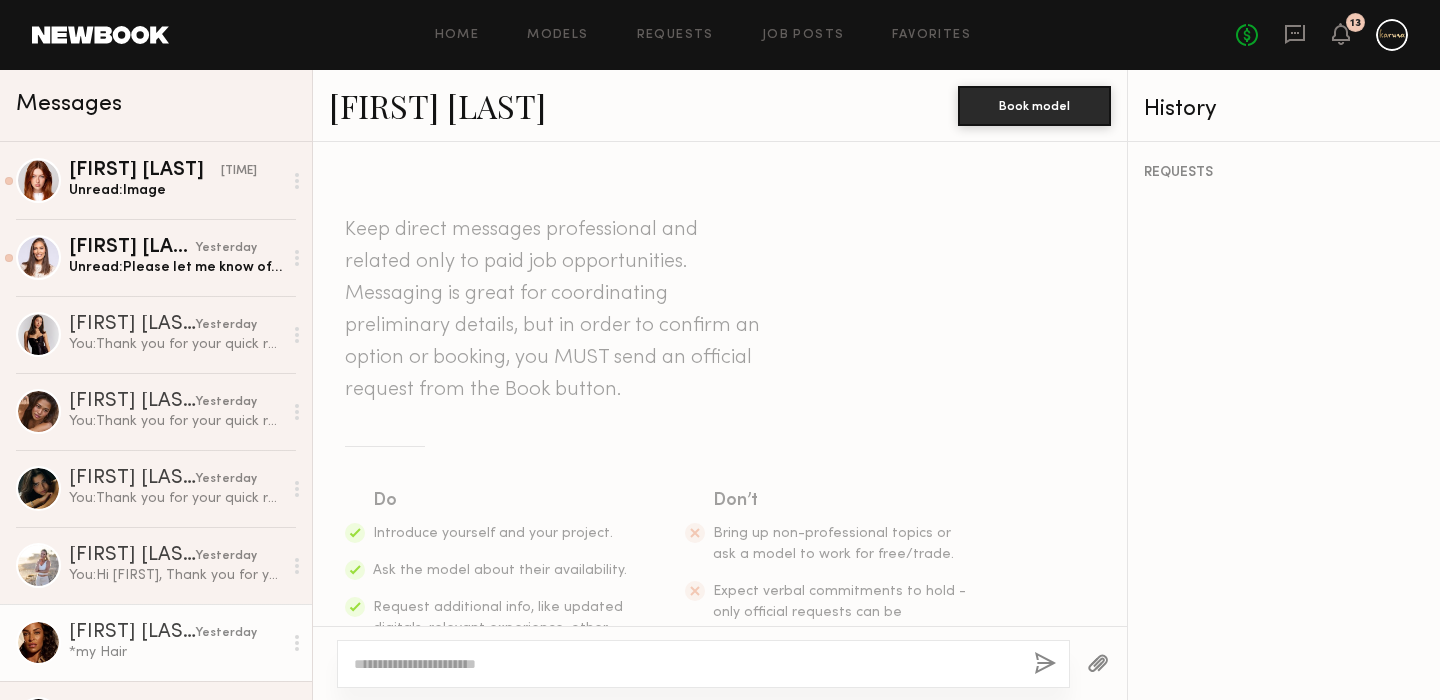 scroll, scrollTop: 0, scrollLeft: 0, axis: both 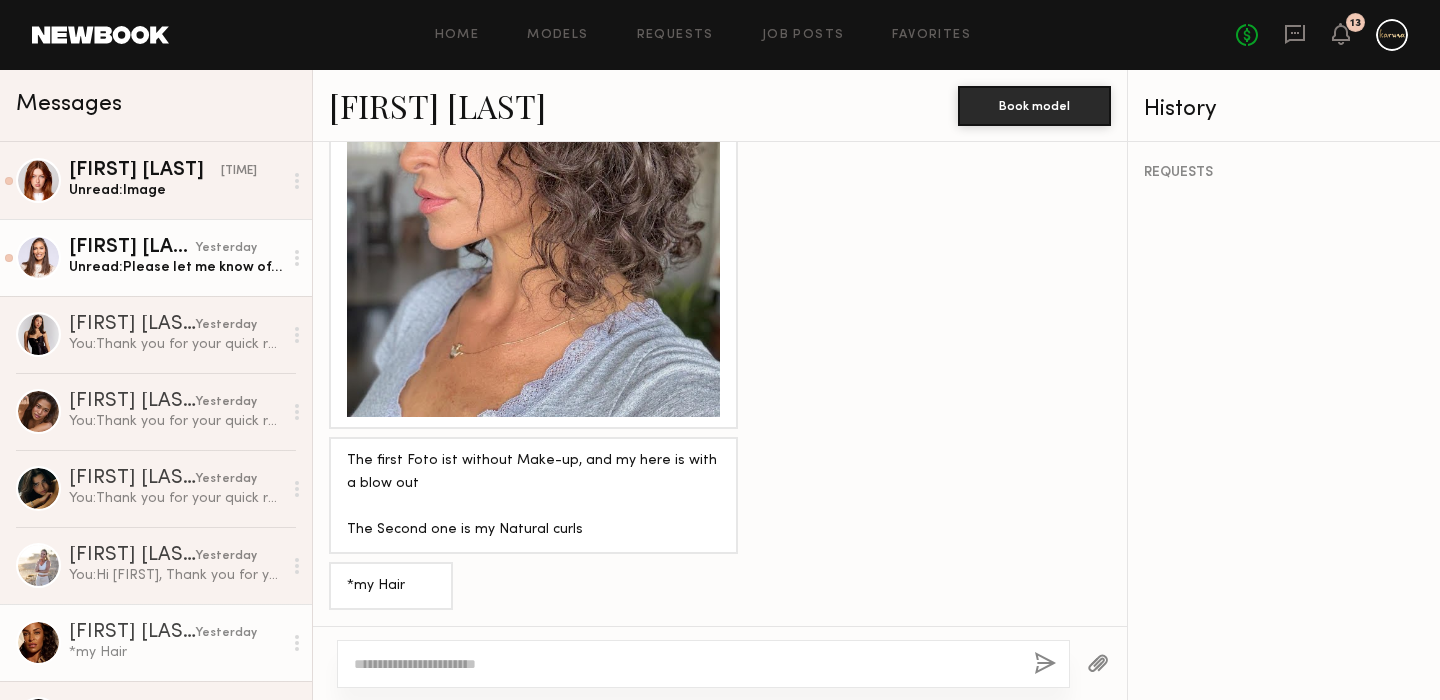 click on "[FIRST] [LAST]" 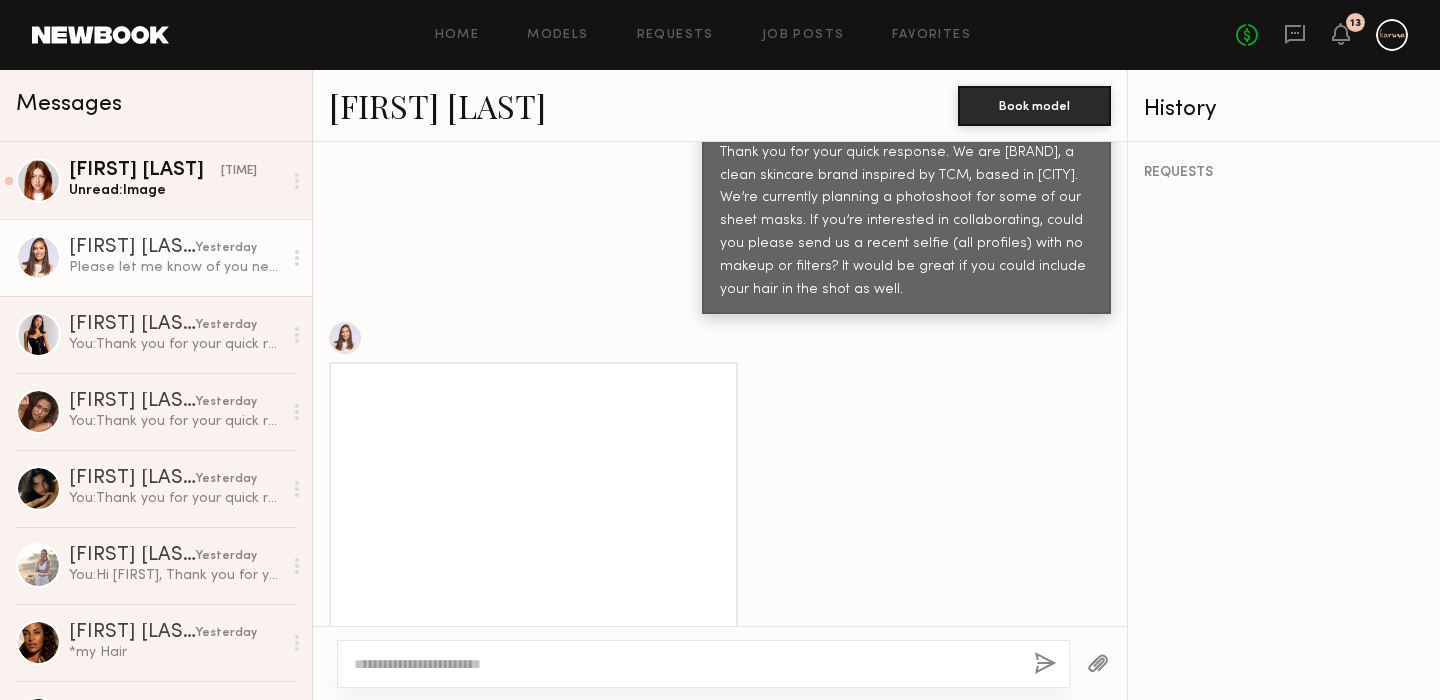 scroll, scrollTop: 1243, scrollLeft: 0, axis: vertical 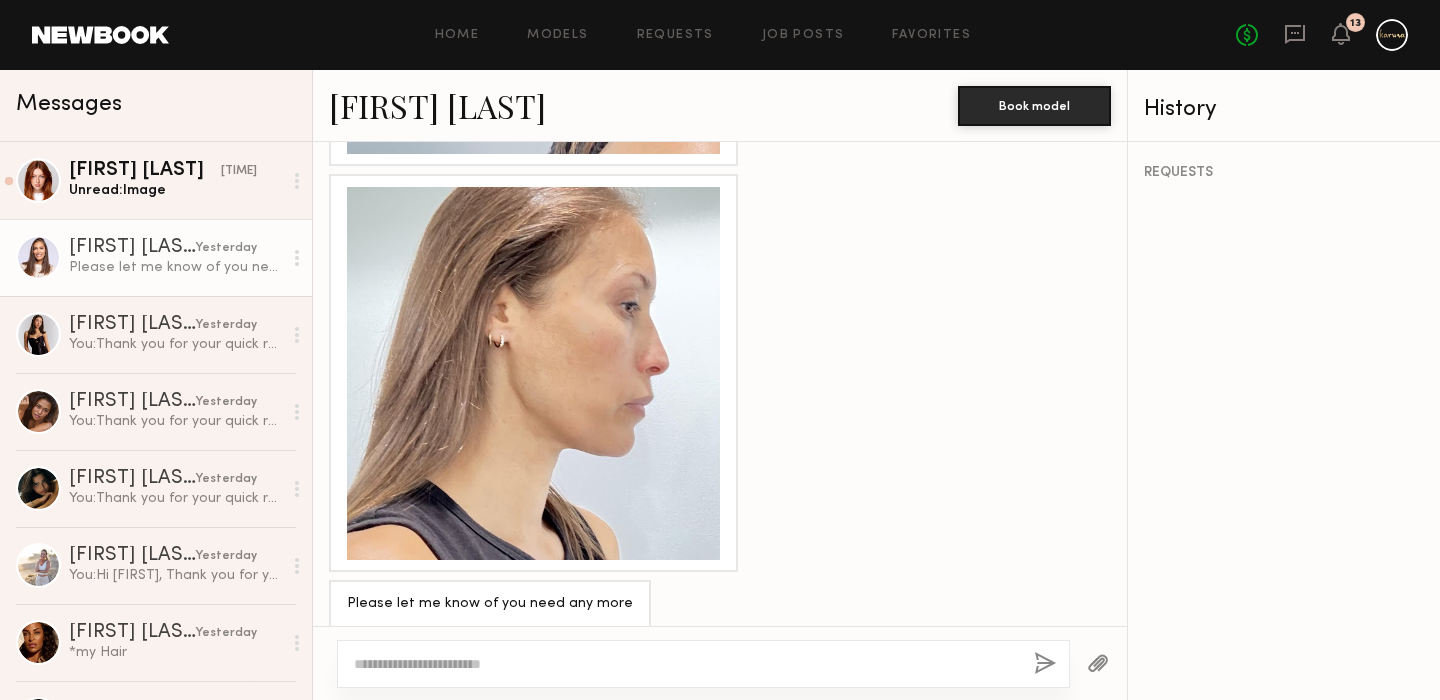 click 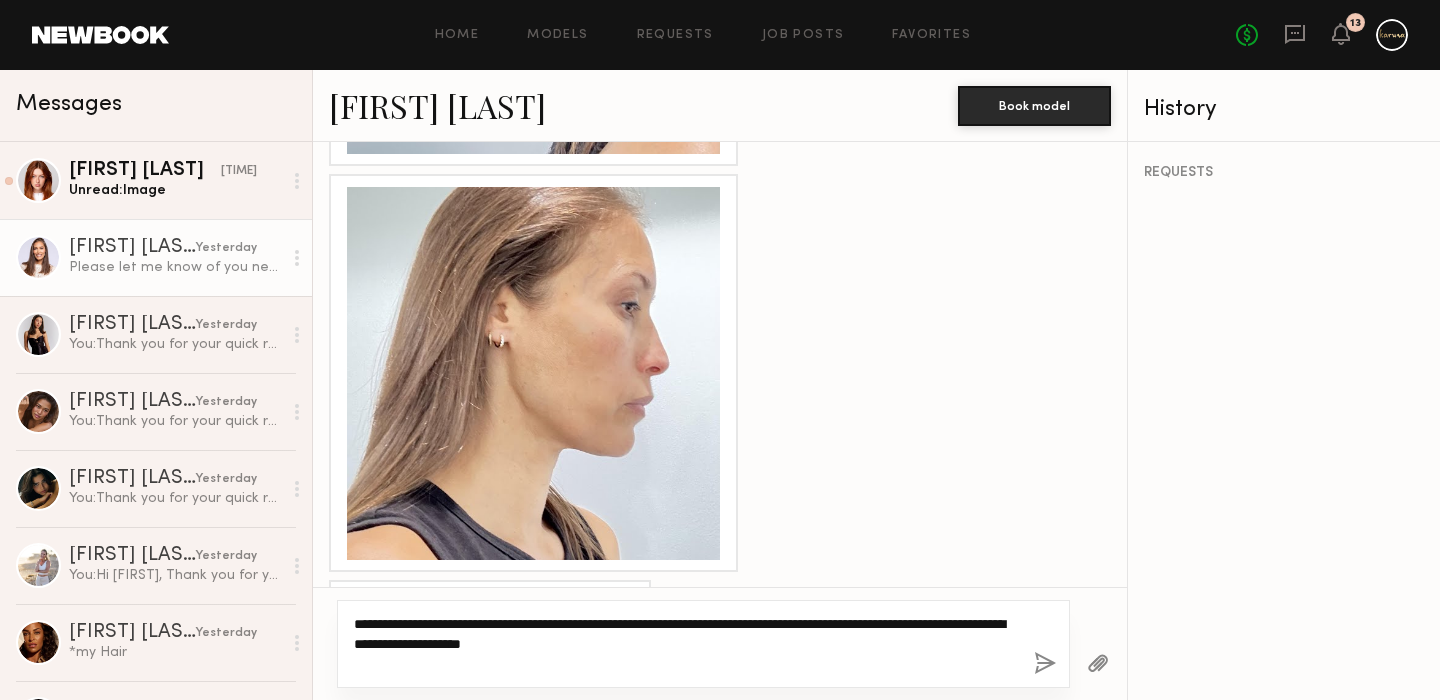 click on "**********" 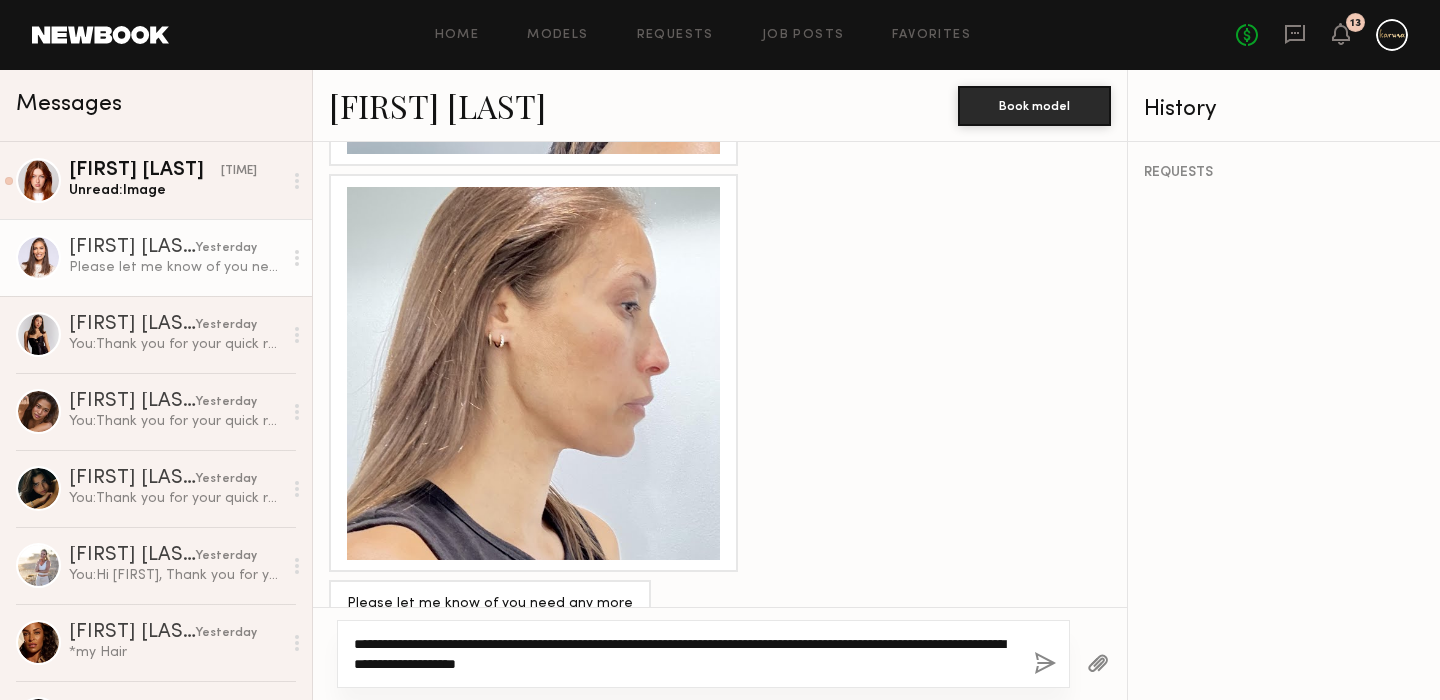 click on "**********" 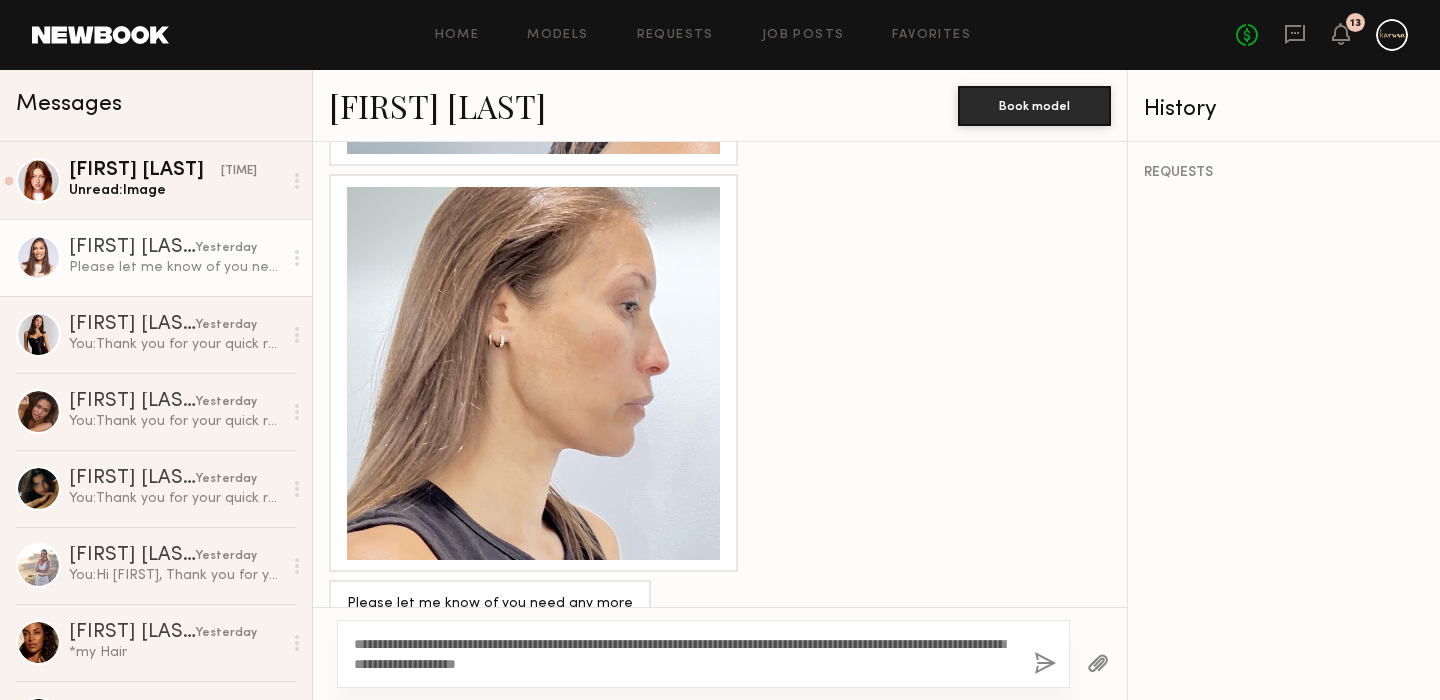 click 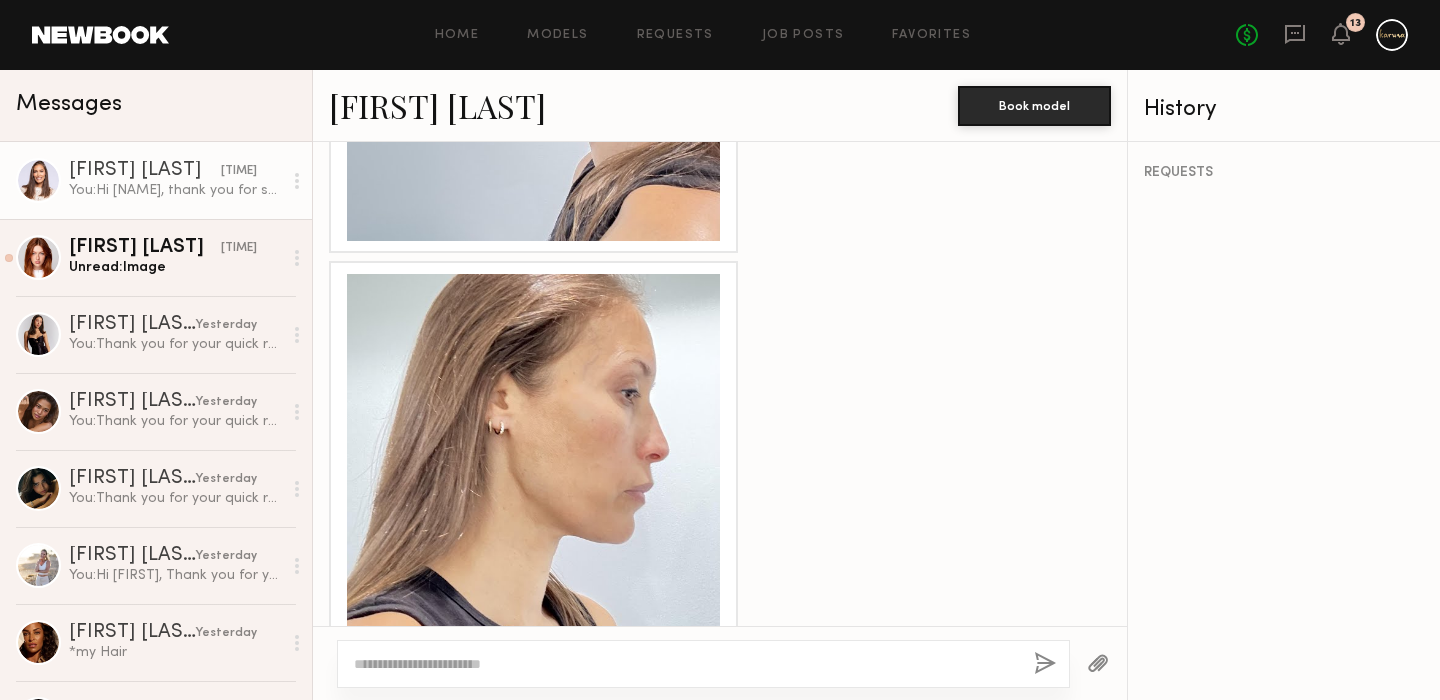 scroll, scrollTop: 1431, scrollLeft: 0, axis: vertical 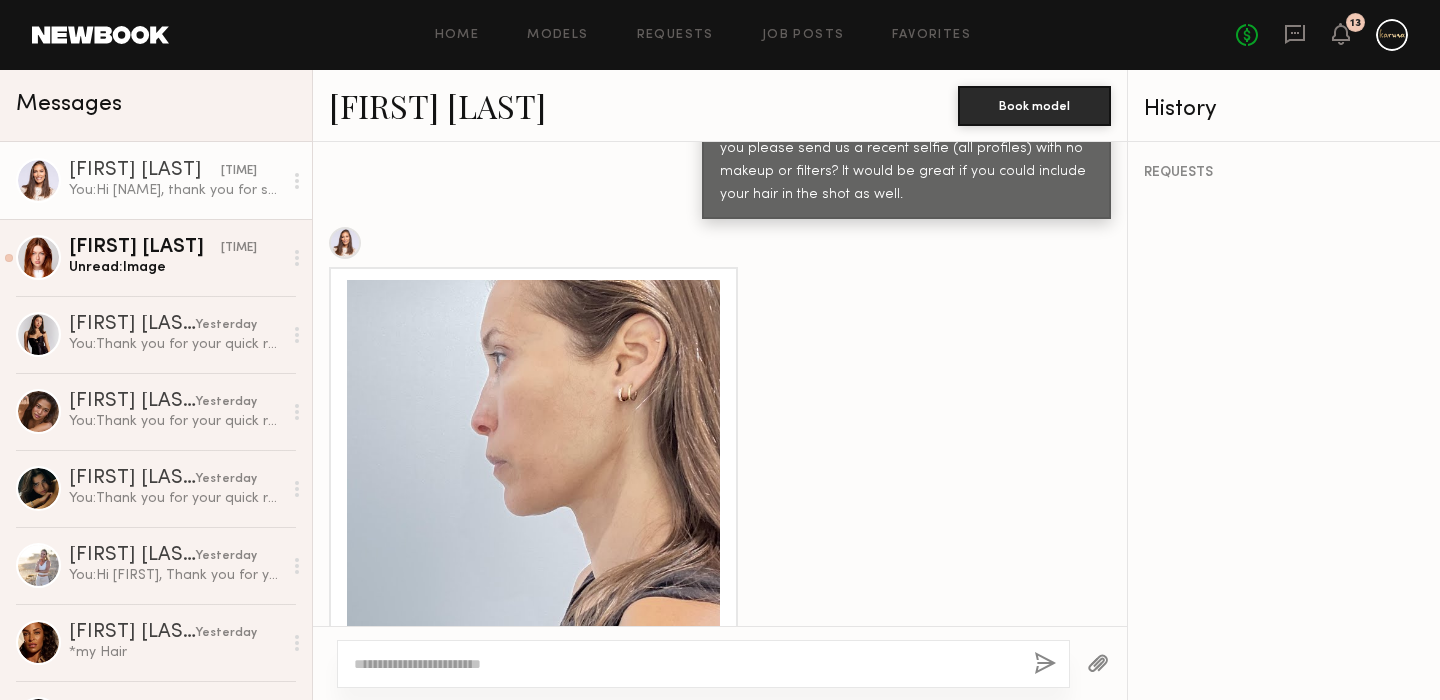 click 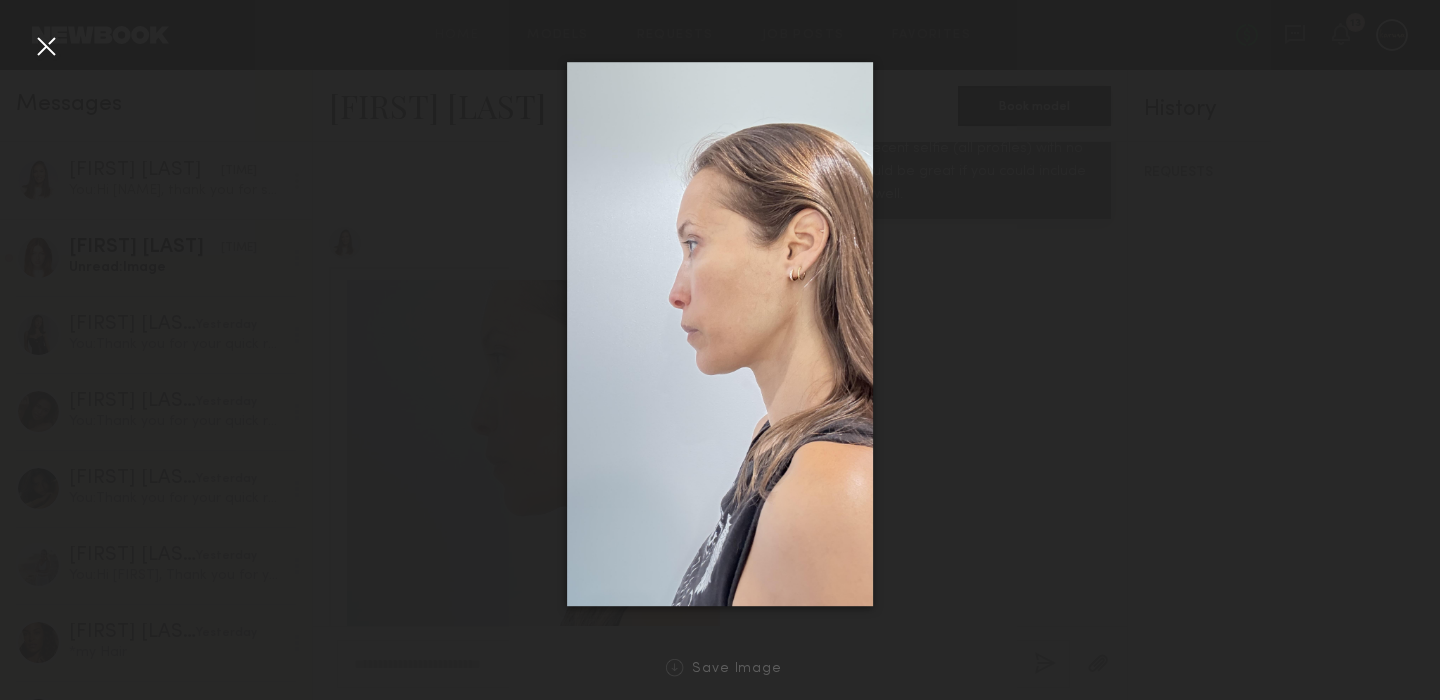 click 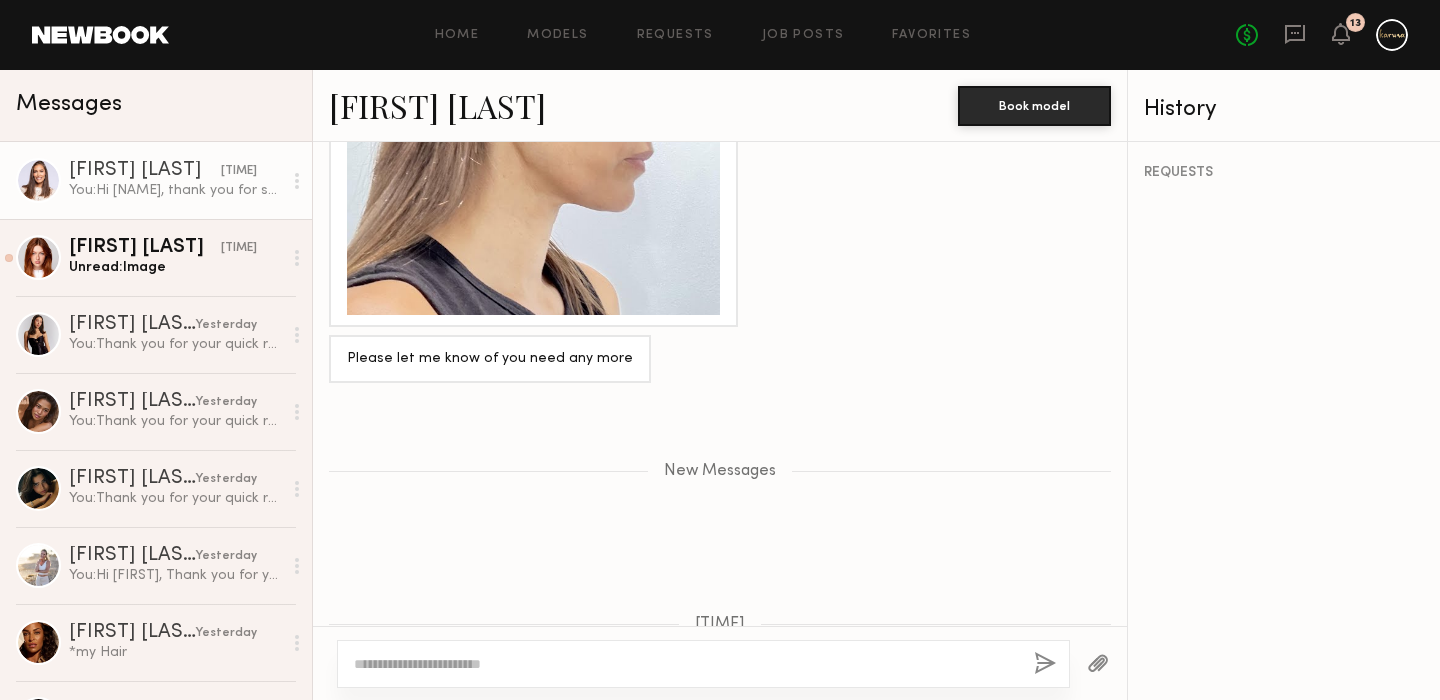 scroll, scrollTop: 2160, scrollLeft: 0, axis: vertical 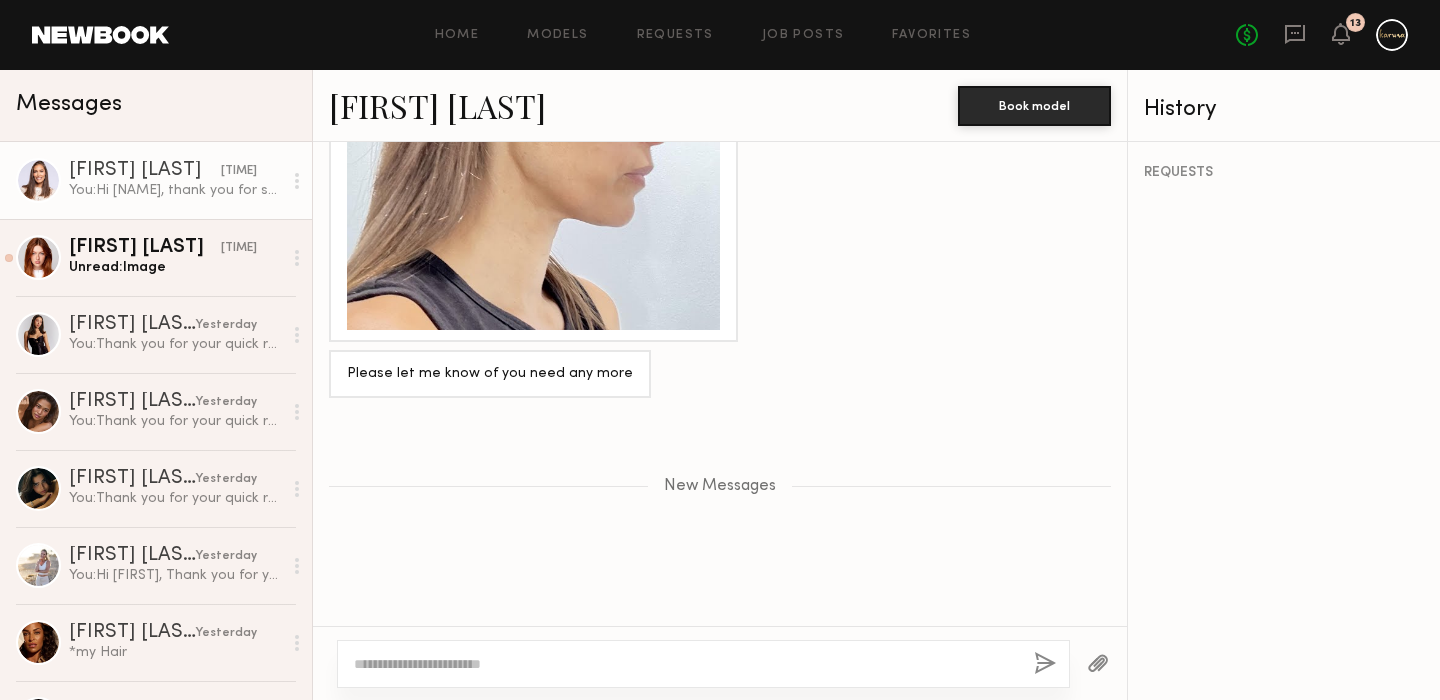 click 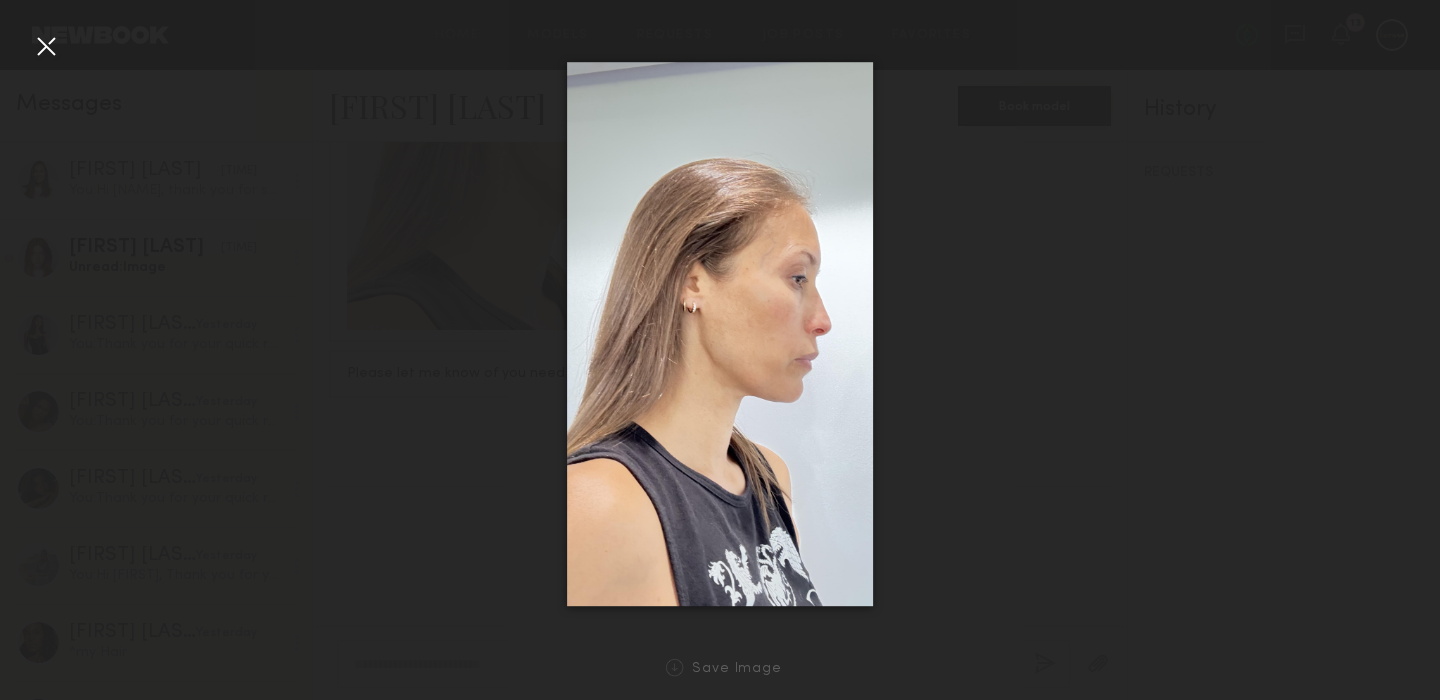 click 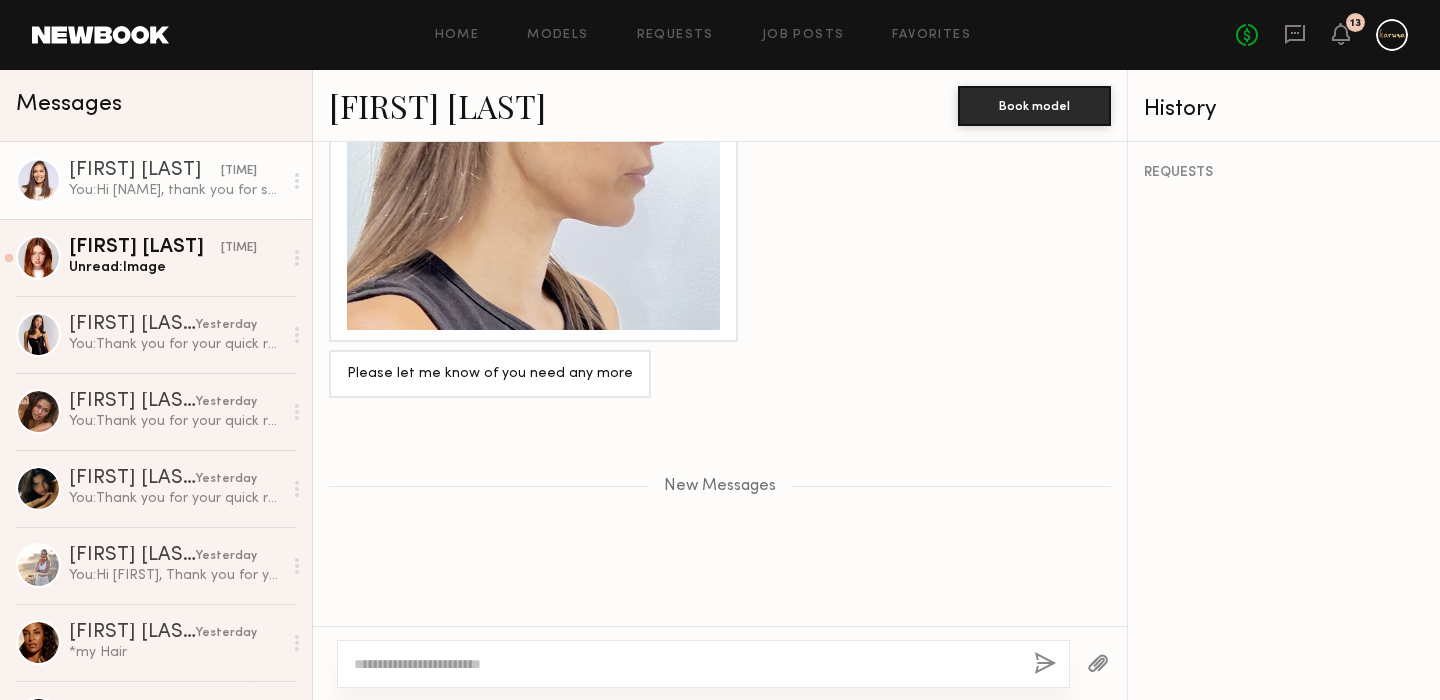 click on "[FIRST] [LAST] Book model" 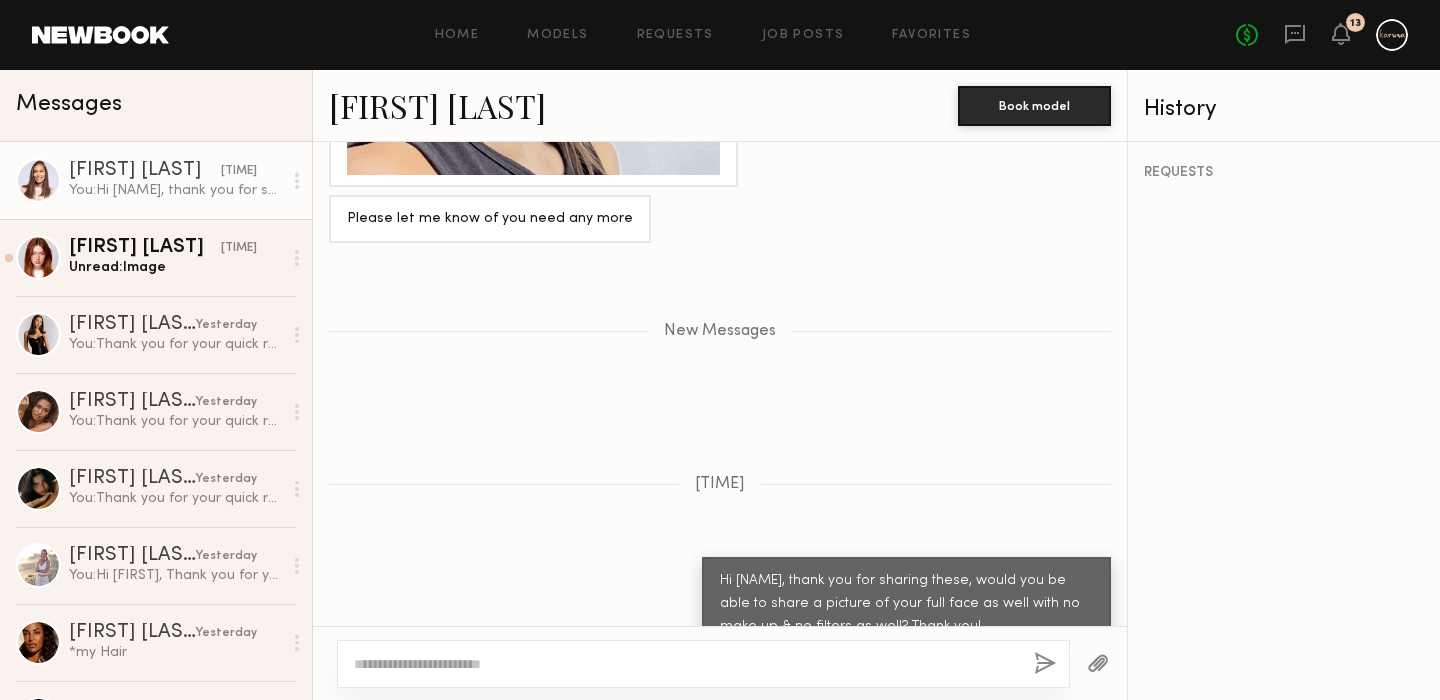 scroll, scrollTop: 2336, scrollLeft: 0, axis: vertical 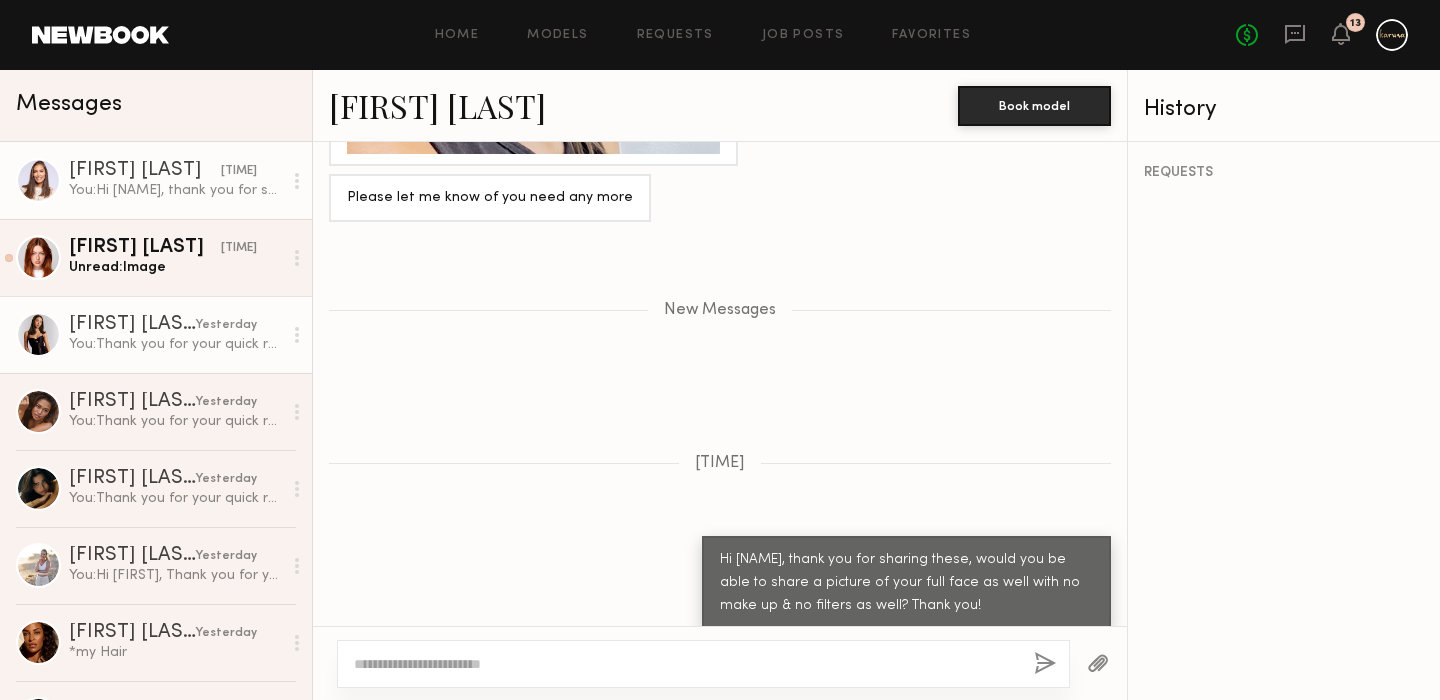 click on "You: Thank you for your quick response! Could you please send us a current selfie (of your front and side profile) w/ no makeup. It would be great if you could include your hair in the shot as well :)" 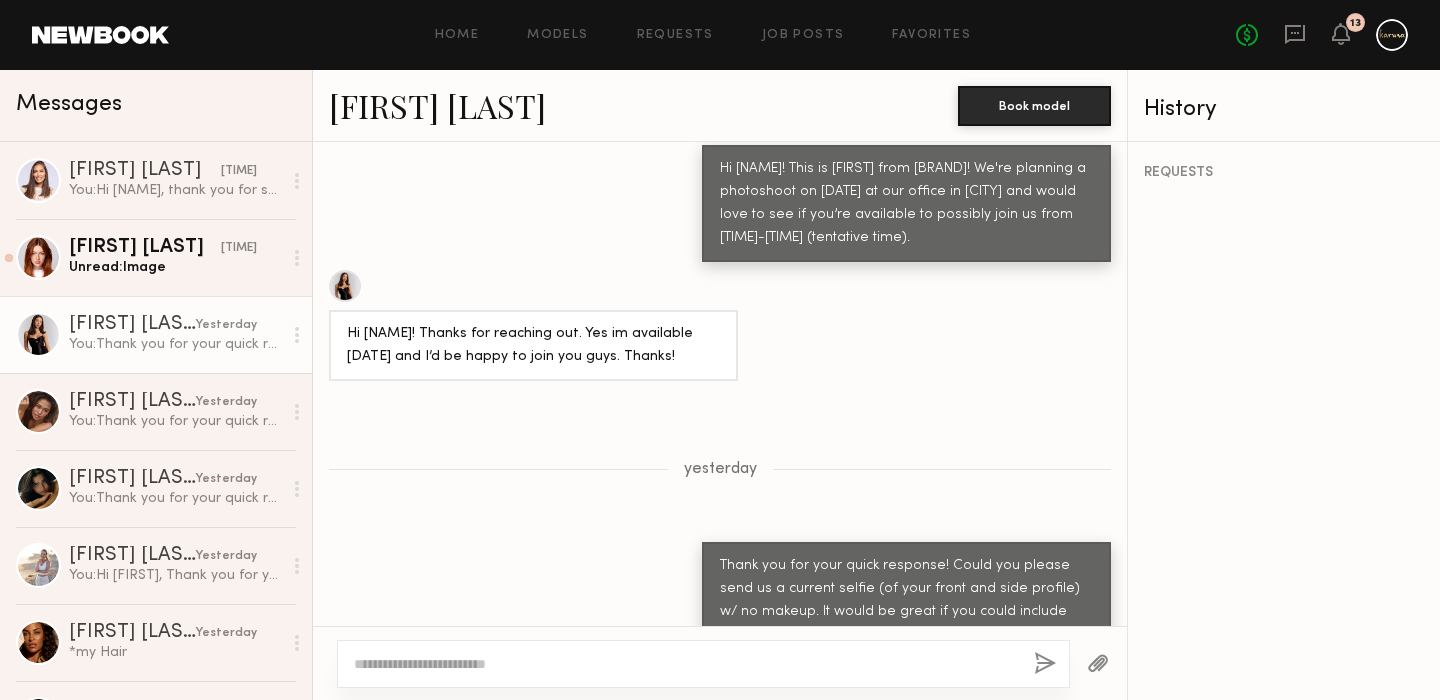 scroll, scrollTop: 821, scrollLeft: 0, axis: vertical 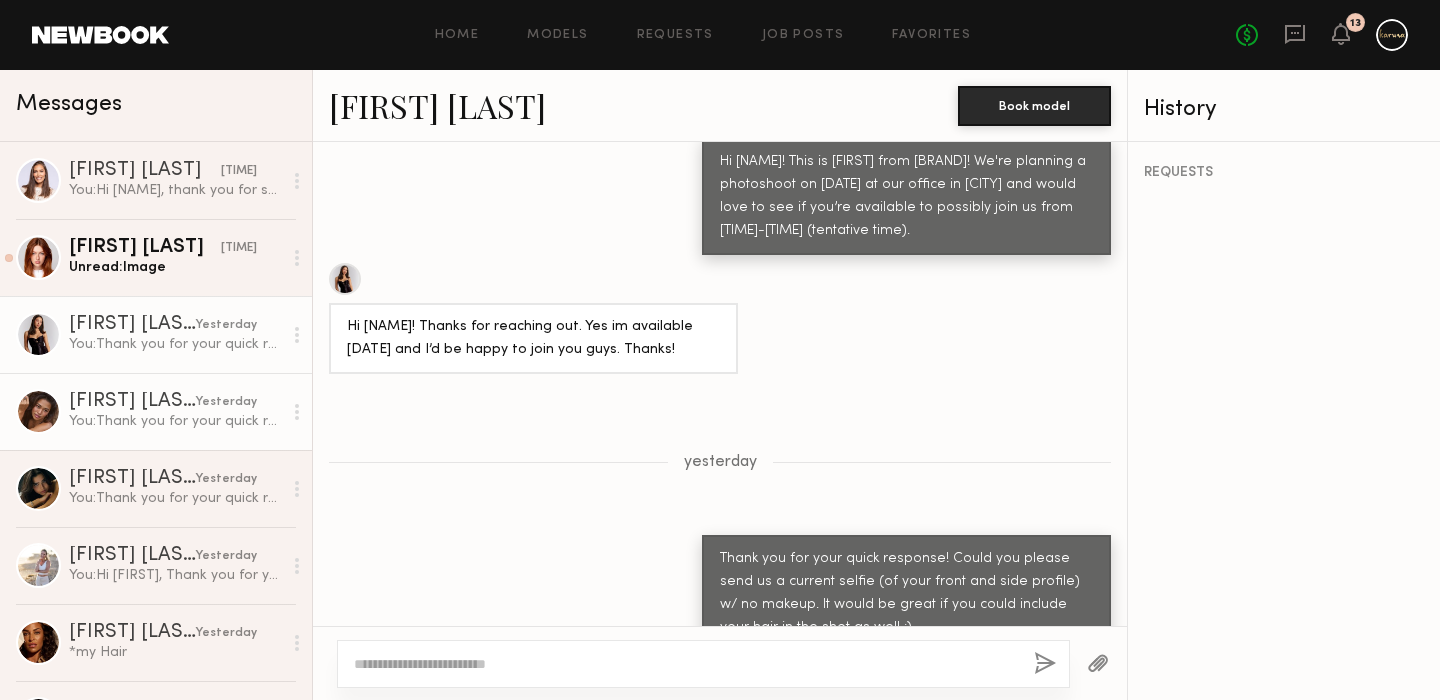 click on "You: Thank you for your quick response! Could you please send us a current selfie (of your front and side profile) w/ no makeup. It would be great if you could include your hair in the shot as well :)" 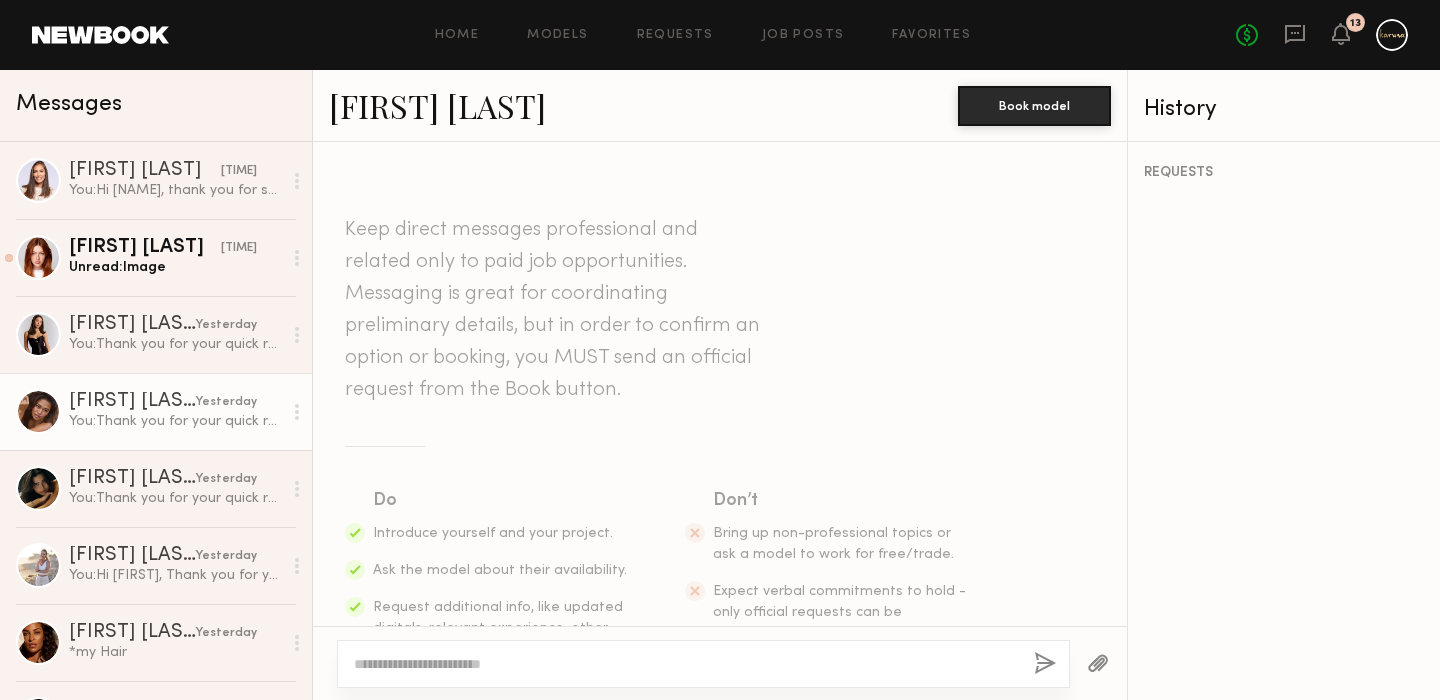 scroll, scrollTop: 798, scrollLeft: 0, axis: vertical 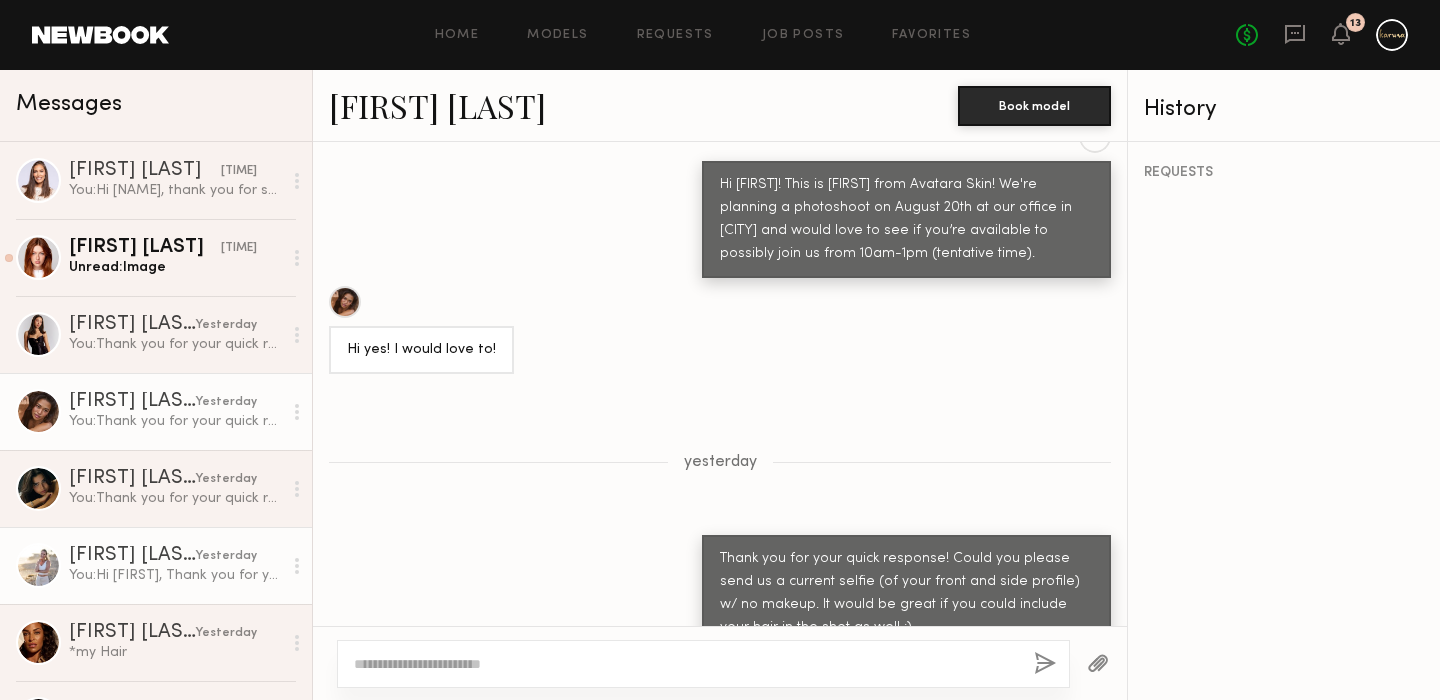 click on "[FIRST] [LAST] yesterday You: Hi [FIRST],
Thank you for your quick response. We are [BRAND], a clean skincare brand inspired by TCM, based in [CITY]. We’re currently planning a photoshoot for some of our sheet masks. If you’re interested in collaborating, could you please send us recent selfies (all profiles) with no makeup & filters. It would be great if you could include your hair in the shot as well." 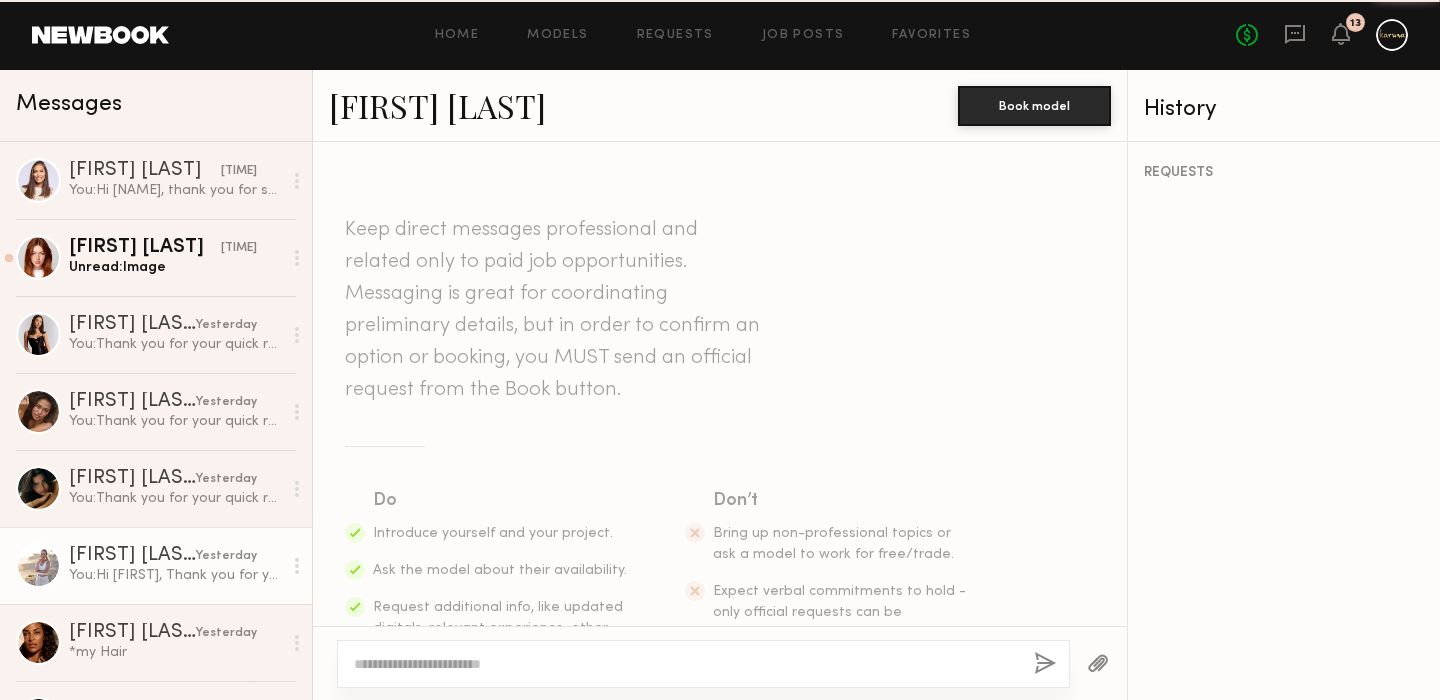scroll, scrollTop: 1097, scrollLeft: 0, axis: vertical 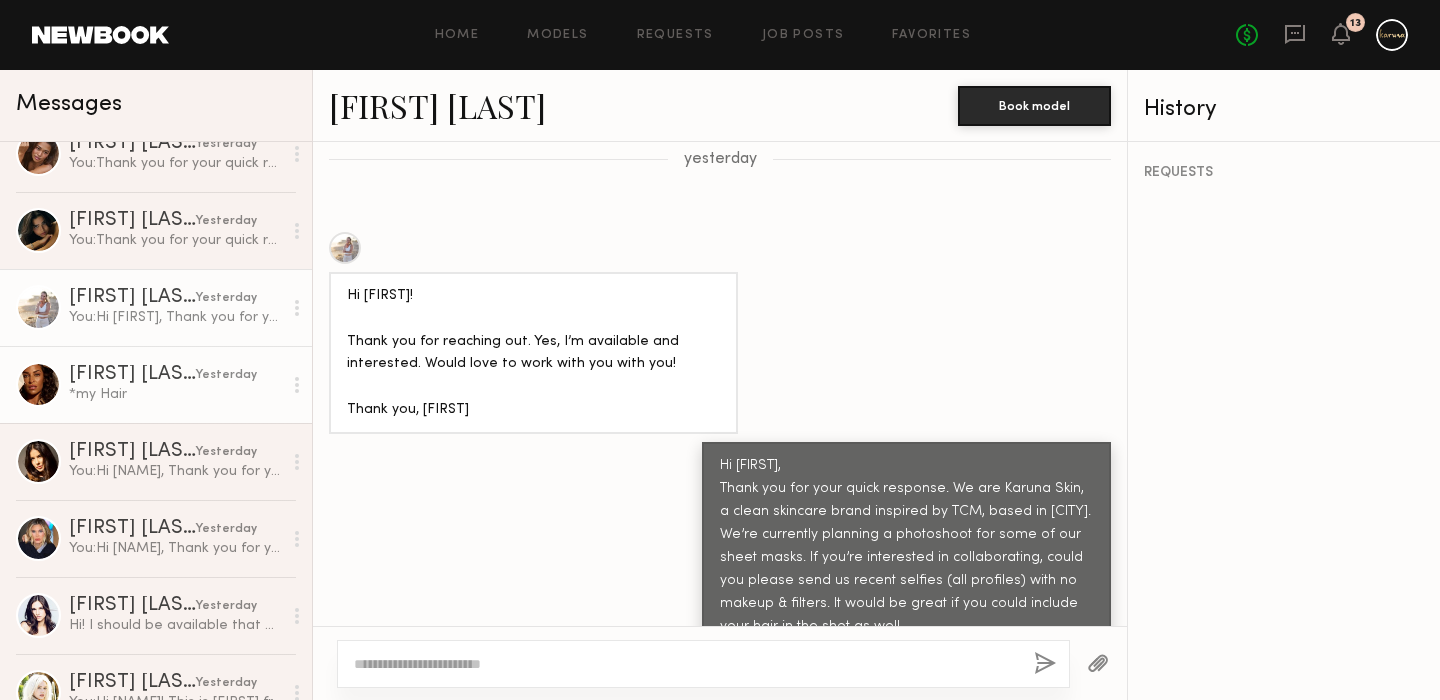 click on "*my Hair" 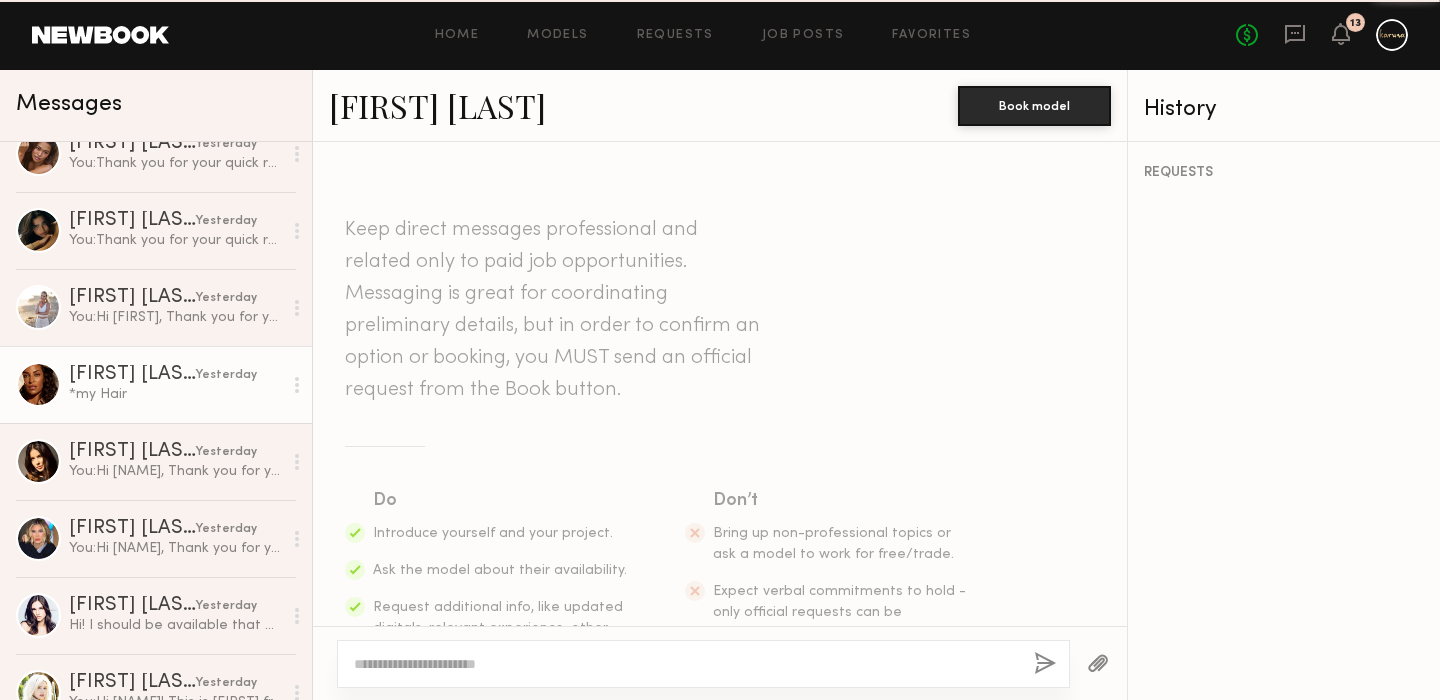 scroll, scrollTop: 2215, scrollLeft: 0, axis: vertical 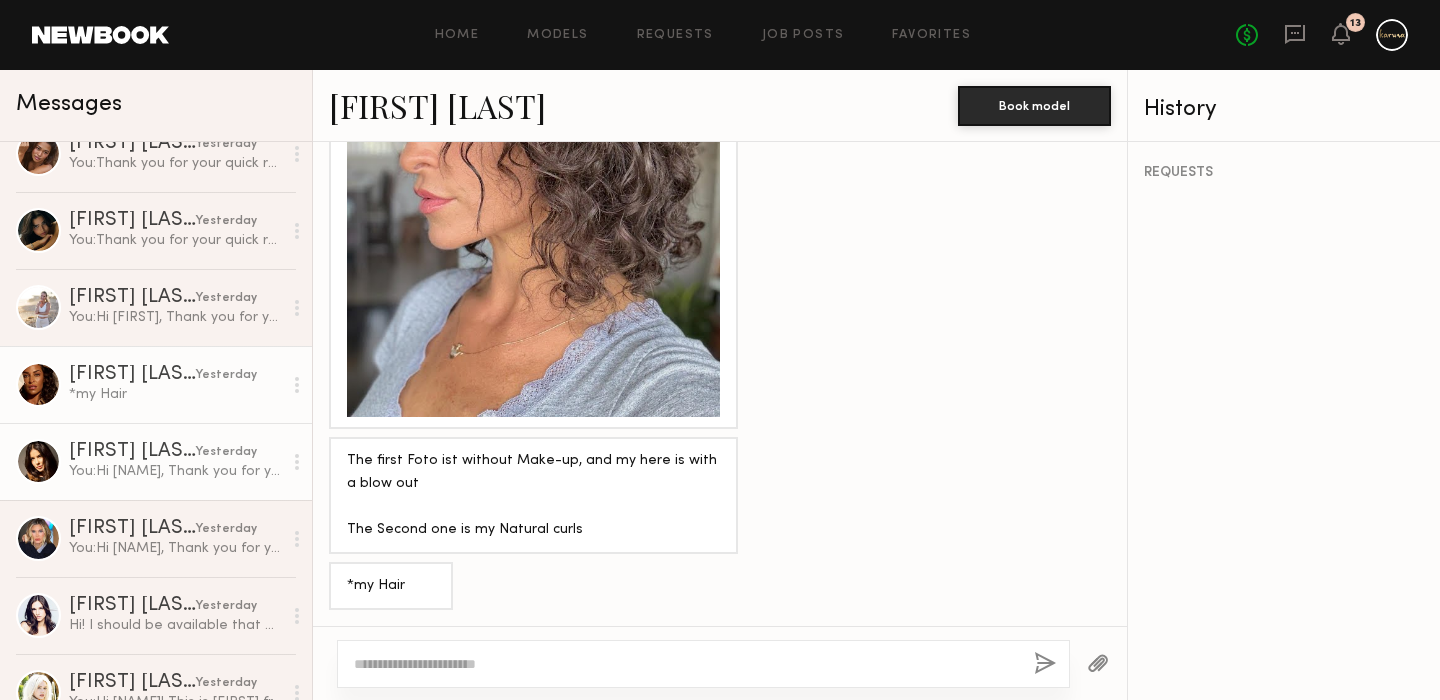 click on "You: Hi [FIRST],
Thank you for your quick response. We are [BRAND], a clean skincare brand inspired by TCM, based in [CITY]. We’re currently planning a photoshoot for some of our sheet masks. If you’re interested in collaborating, could you please send us a recent selfie (all profiles) with no makeup & filters. It would be great if you could include your hair in the shot as well." 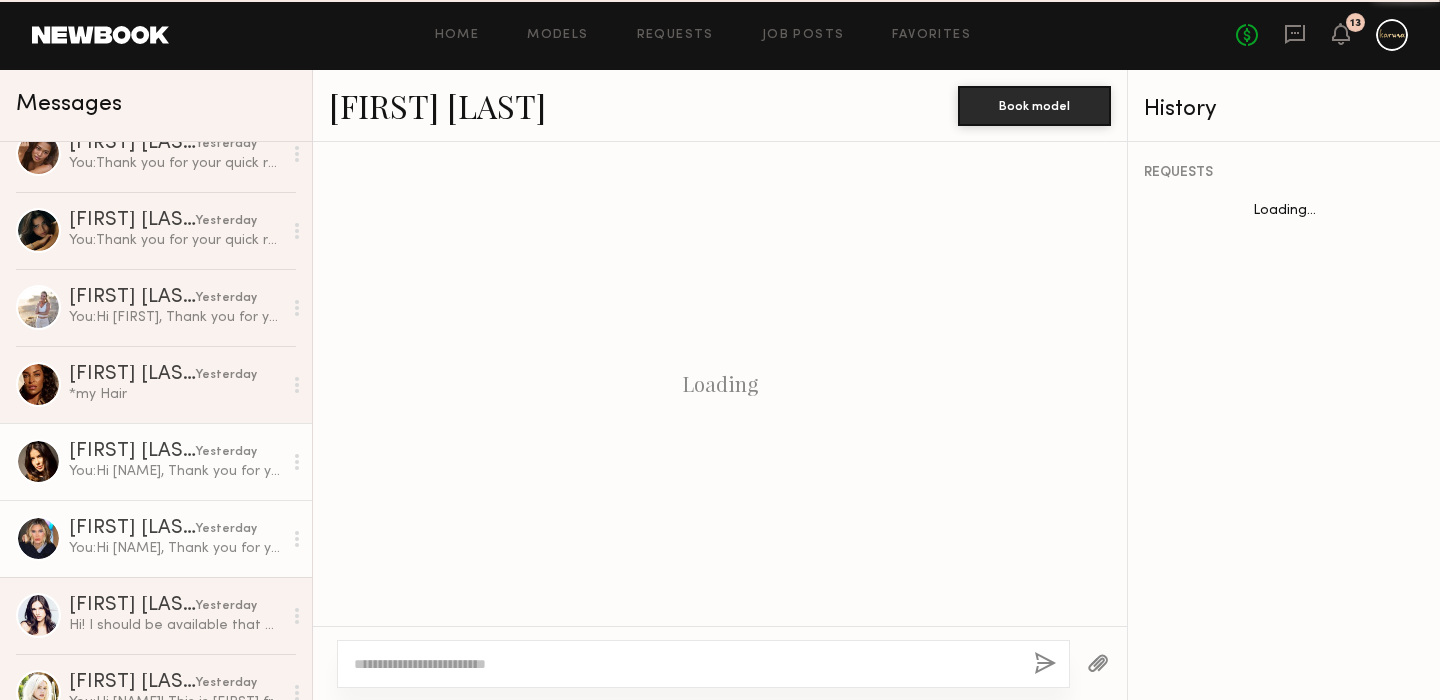 scroll, scrollTop: 1005, scrollLeft: 0, axis: vertical 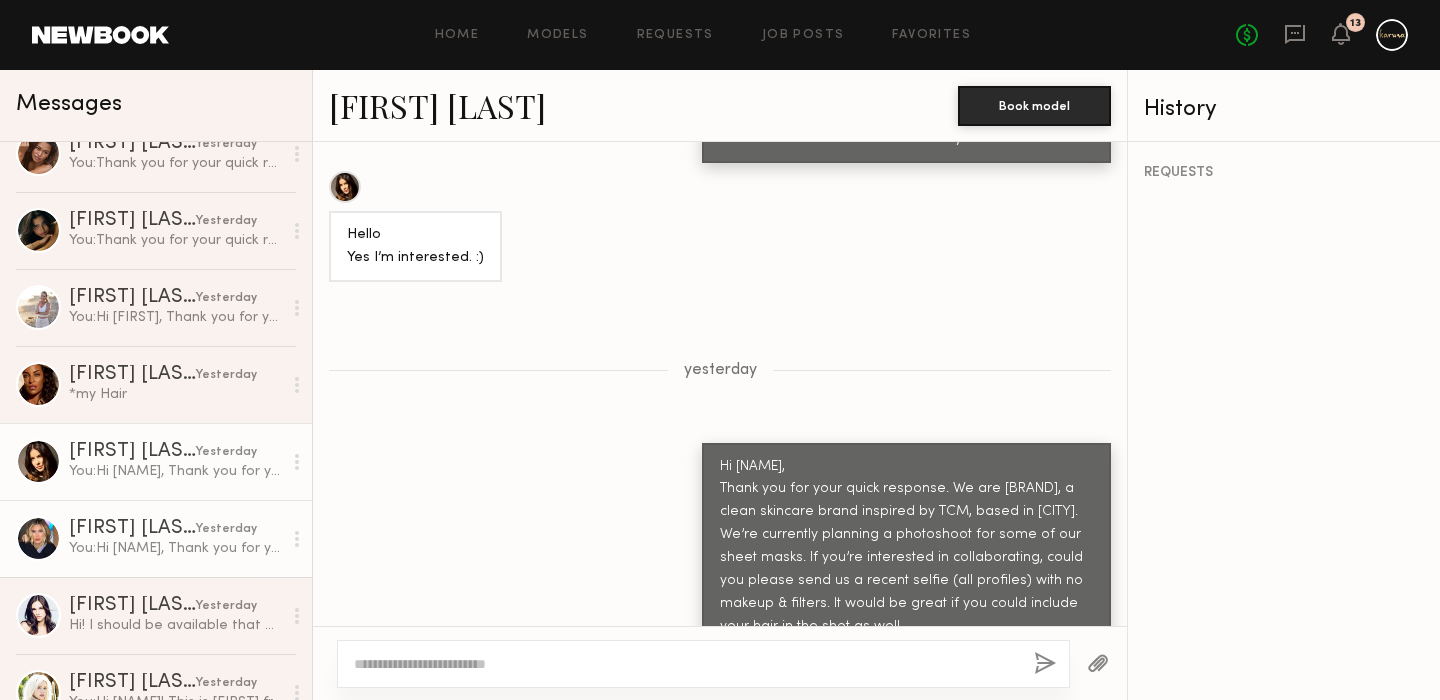 click on "You: Hi [FIRST],
Thank you for your quick response. We are [BRAND], a clean skincare brand inspired by TCM, based in [CITY]. We’re currently planning a photoshoot for some of our sheet masks. If you’re interested in collaborating, could you please send us a recent selfie (all profiles) with no makeup & filters. It would be great if you could include your hair in the shot as well." 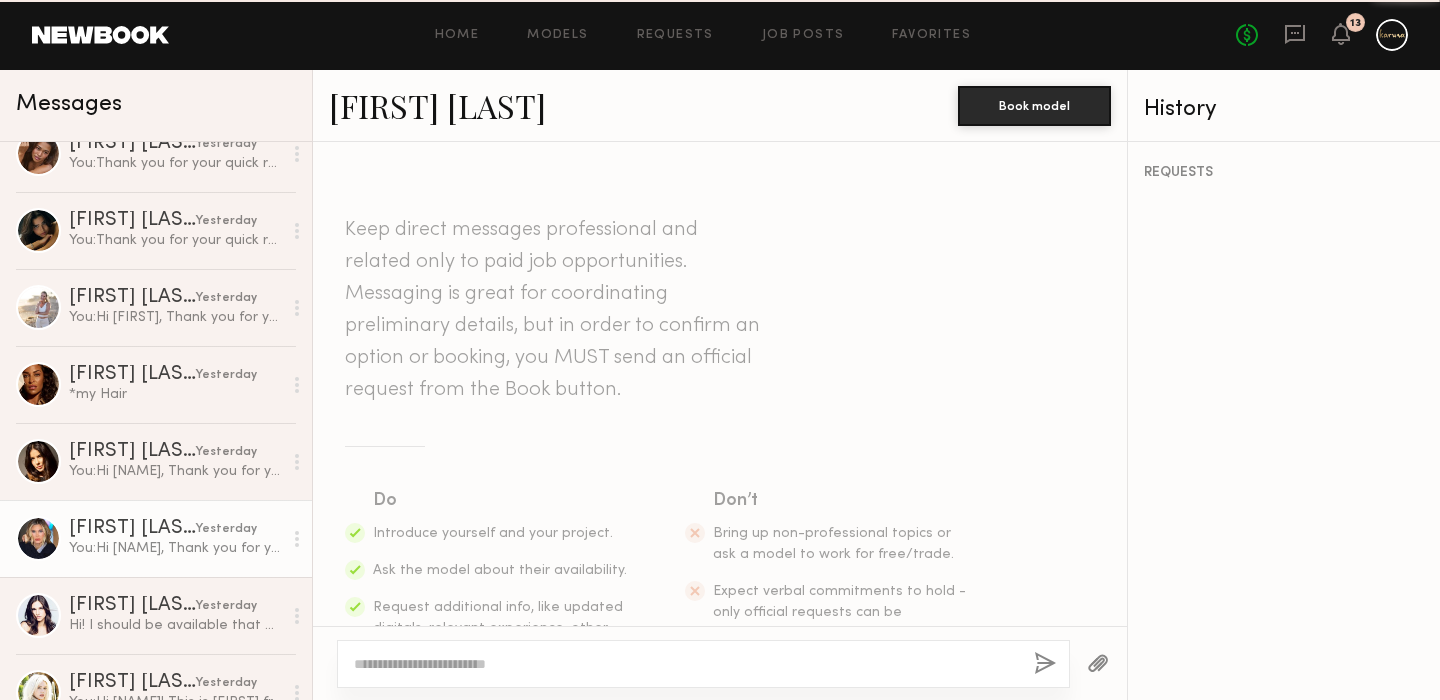 scroll, scrollTop: 1199, scrollLeft: 0, axis: vertical 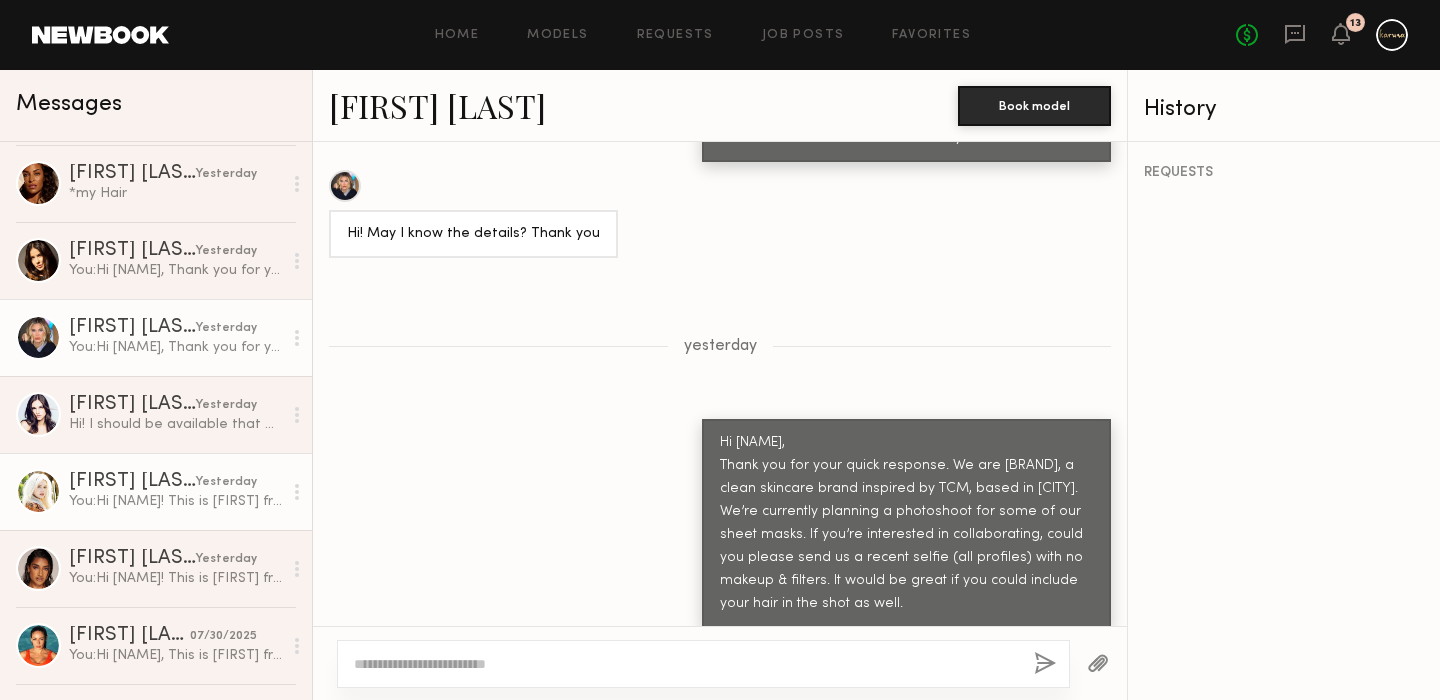 click on "You: Hi [FIRST]! This is [FIRST] from [BRAND]! We're planning a photoshoot on [DATE] at our office in [CITY] and would love to see if you’re available to possibly join us from [TIME]-[TIME] (tentative time)." 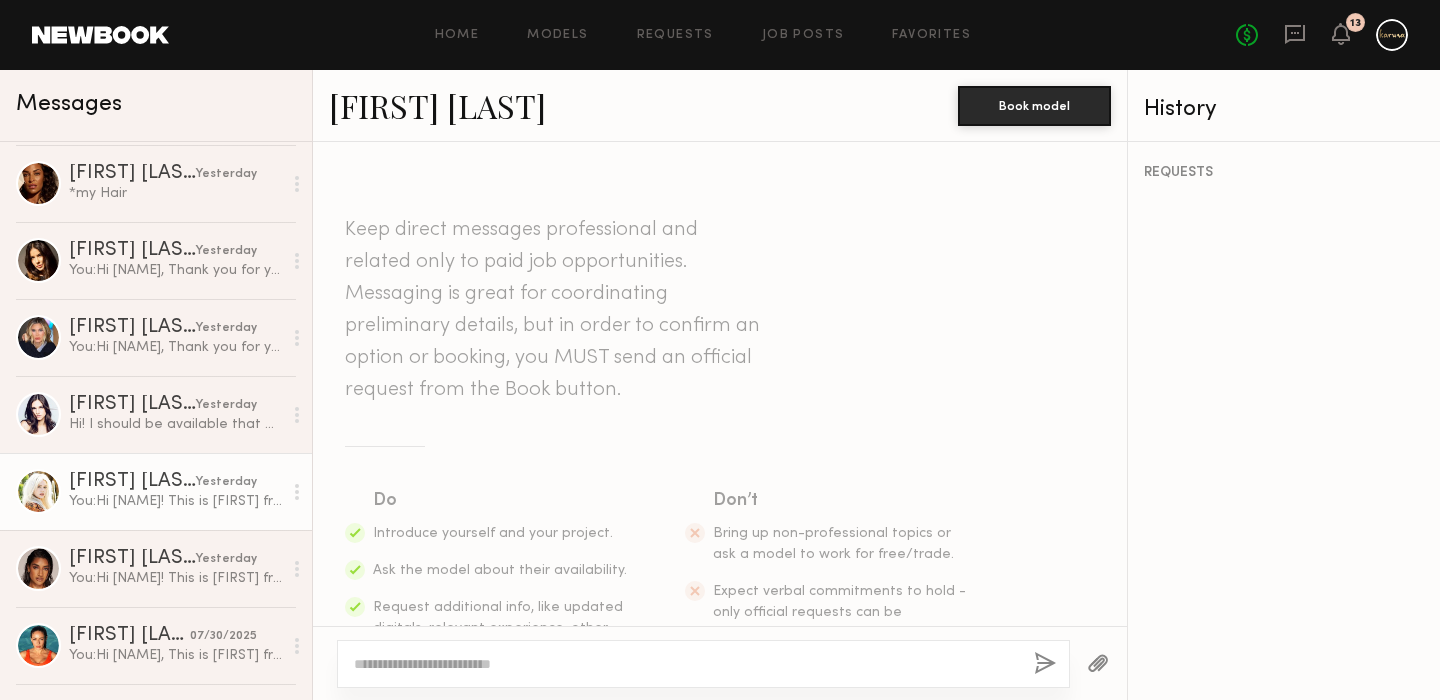 scroll, scrollTop: 426, scrollLeft: 0, axis: vertical 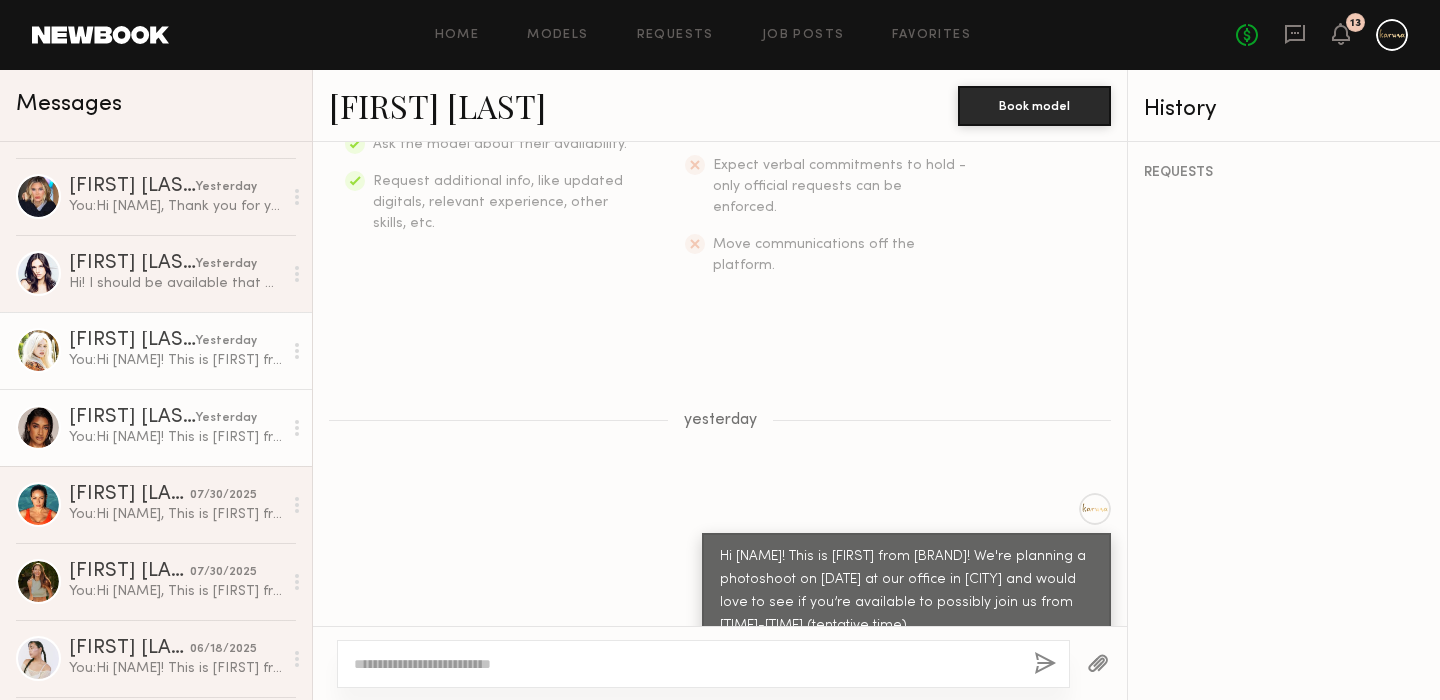 click on "You: Hi [FIRST]! This is [FIRST] from [BRAND]! We're planning a photoshoot on [DATE] at our office in [CITY] and would love to see if you’re available to possibly join us from [TIME]-[TIME] (tentative time)." 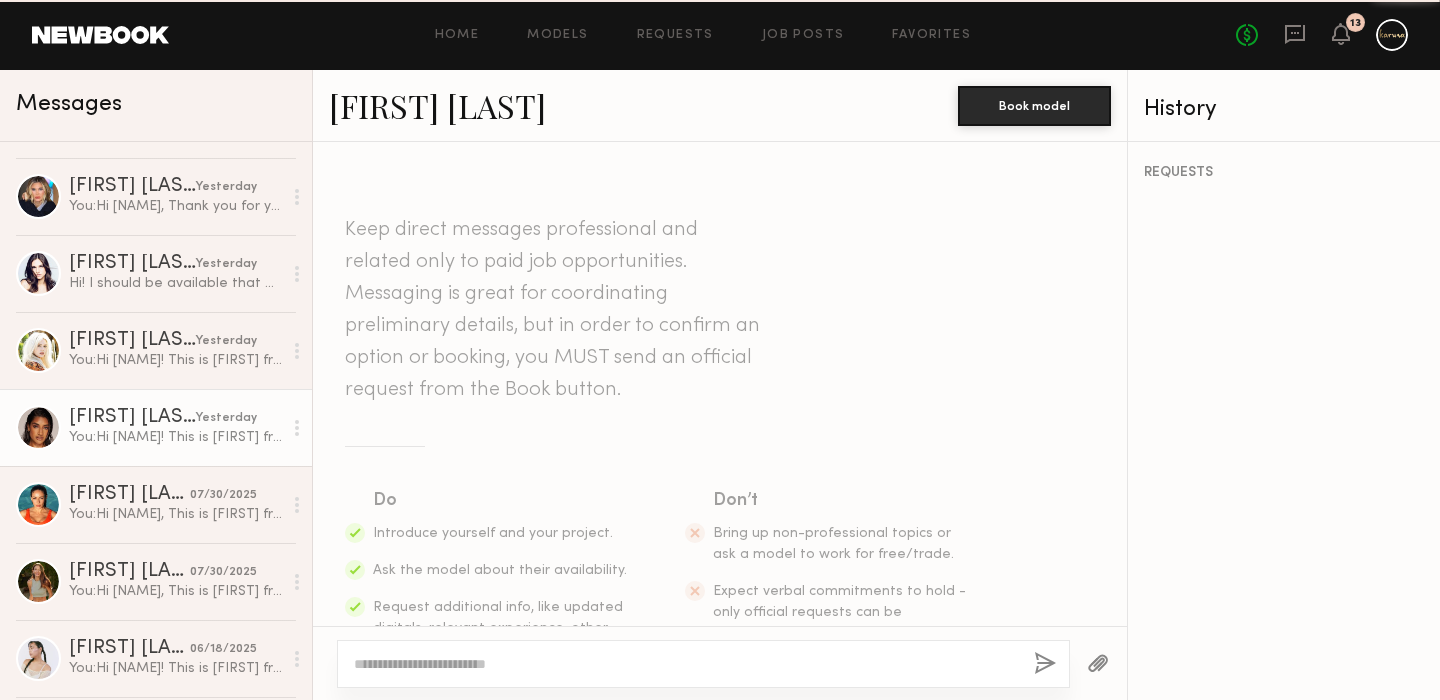 scroll, scrollTop: 426, scrollLeft: 0, axis: vertical 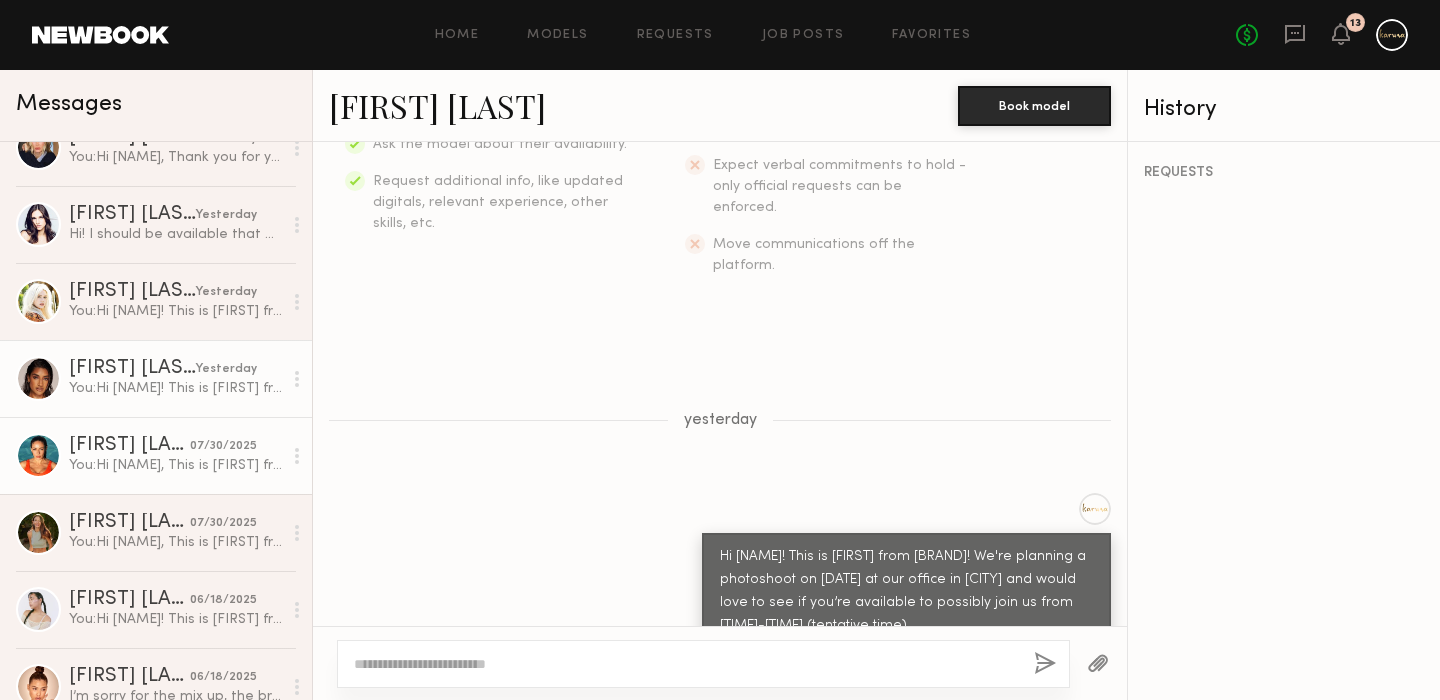 click on "[FIRST] [LAST]" 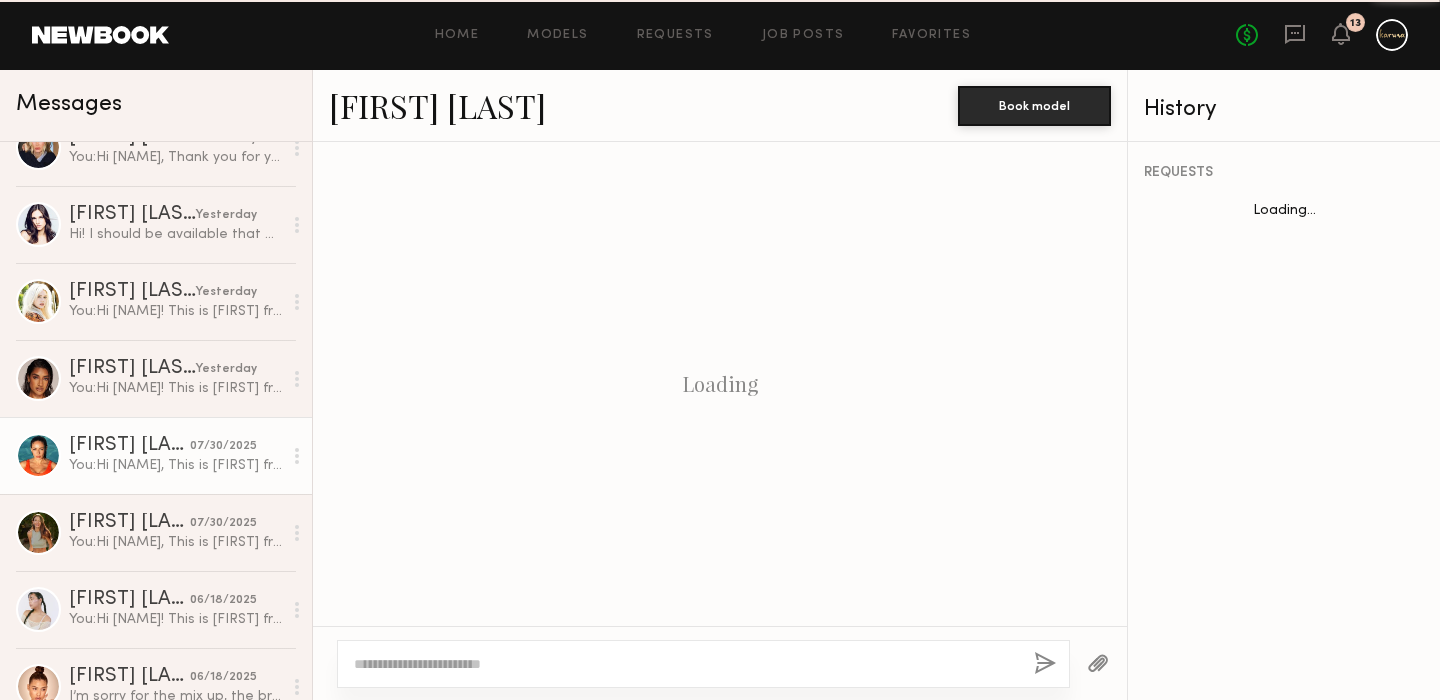 scroll, scrollTop: 1974, scrollLeft: 0, axis: vertical 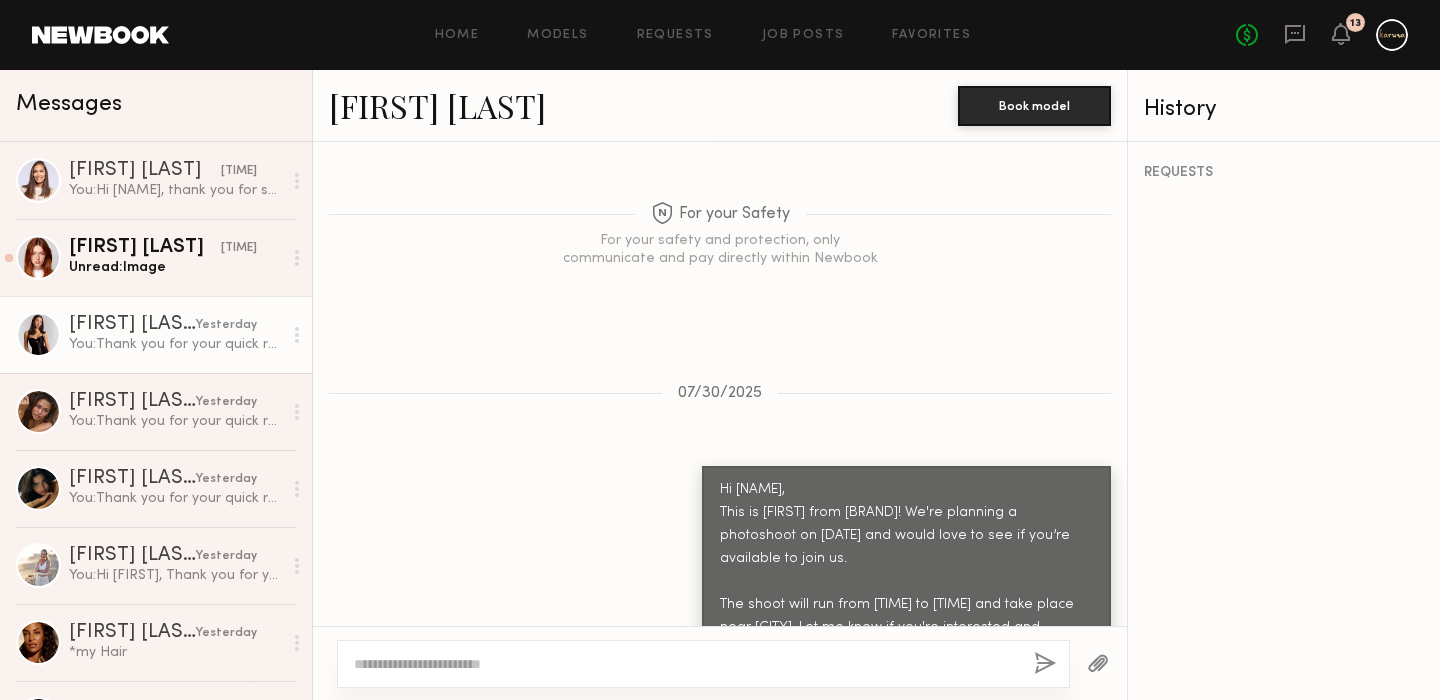 click on "You: Hi [FIRST]! Thank you for your quick response! Could you please send us a current selfie (of your front and side profile) w/ no makeup. It would be great if you could include your hair in the shot as well :)" 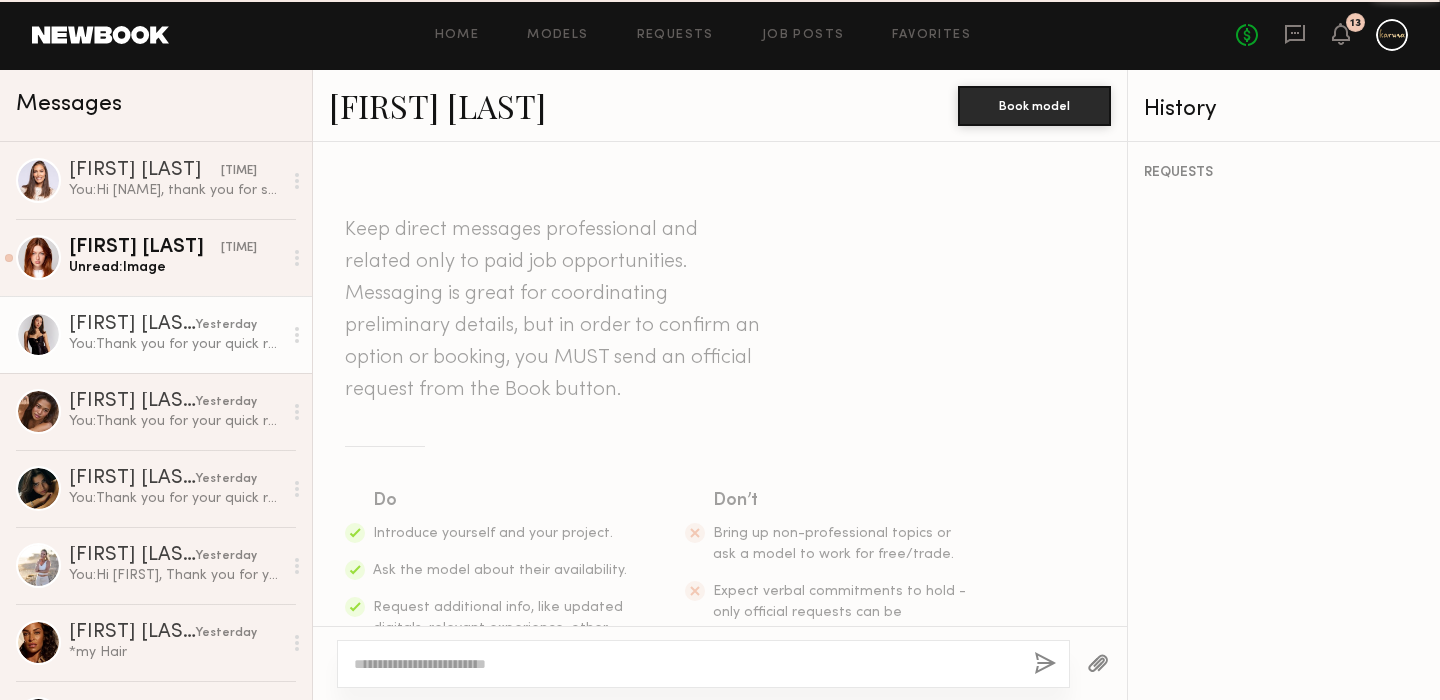 scroll, scrollTop: 821, scrollLeft: 0, axis: vertical 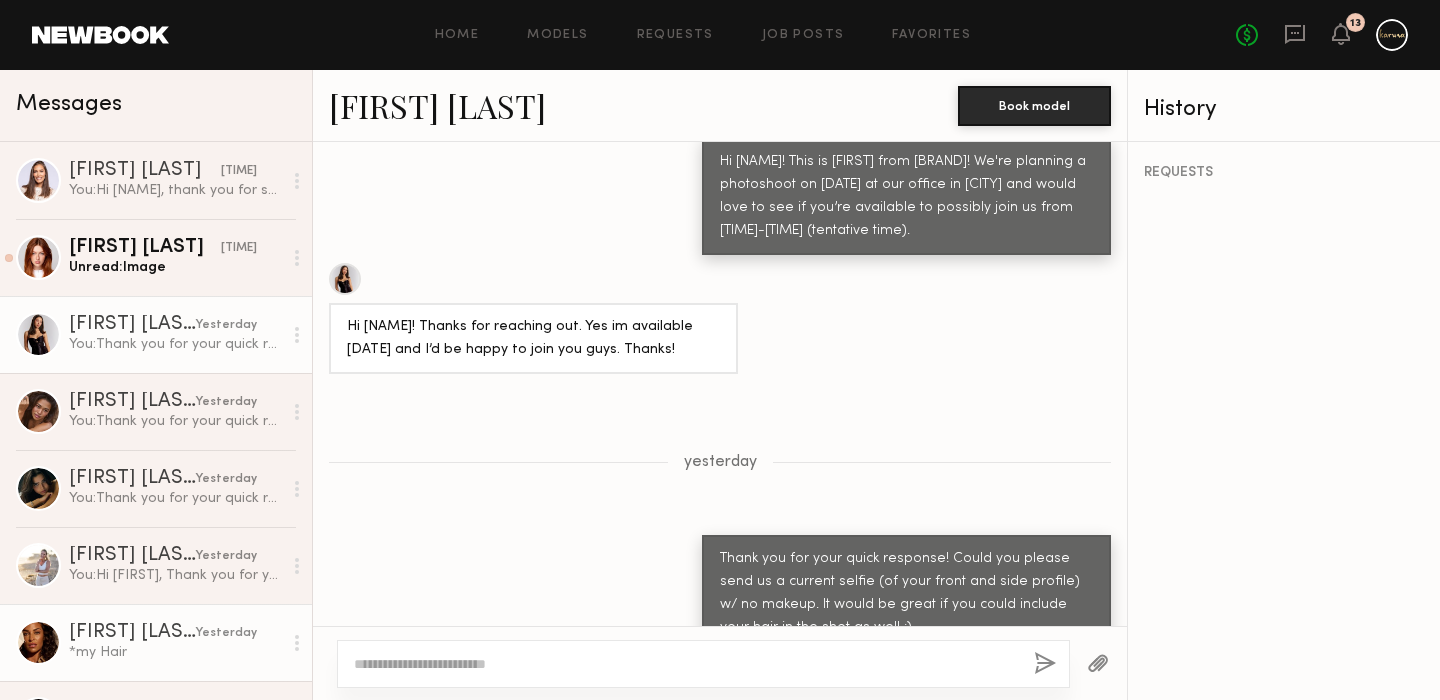 click on "*my Hair" 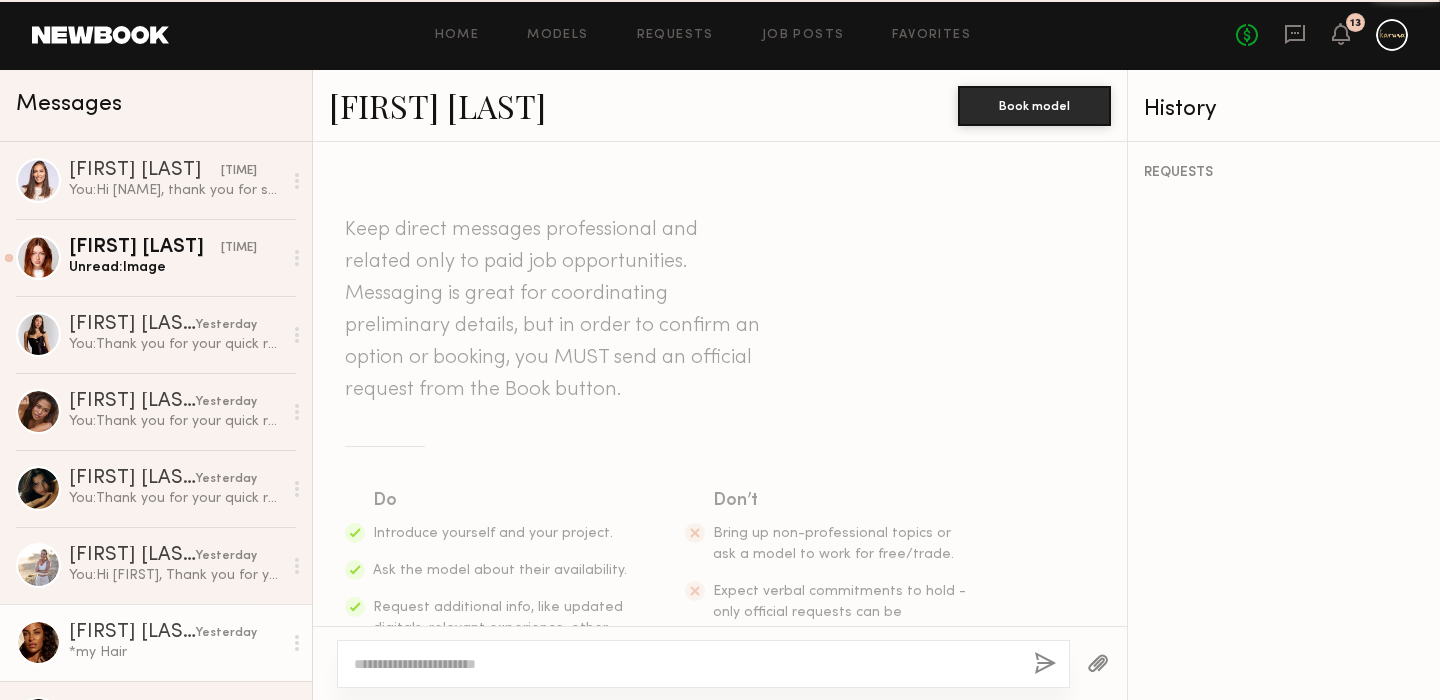 scroll, scrollTop: 2215, scrollLeft: 0, axis: vertical 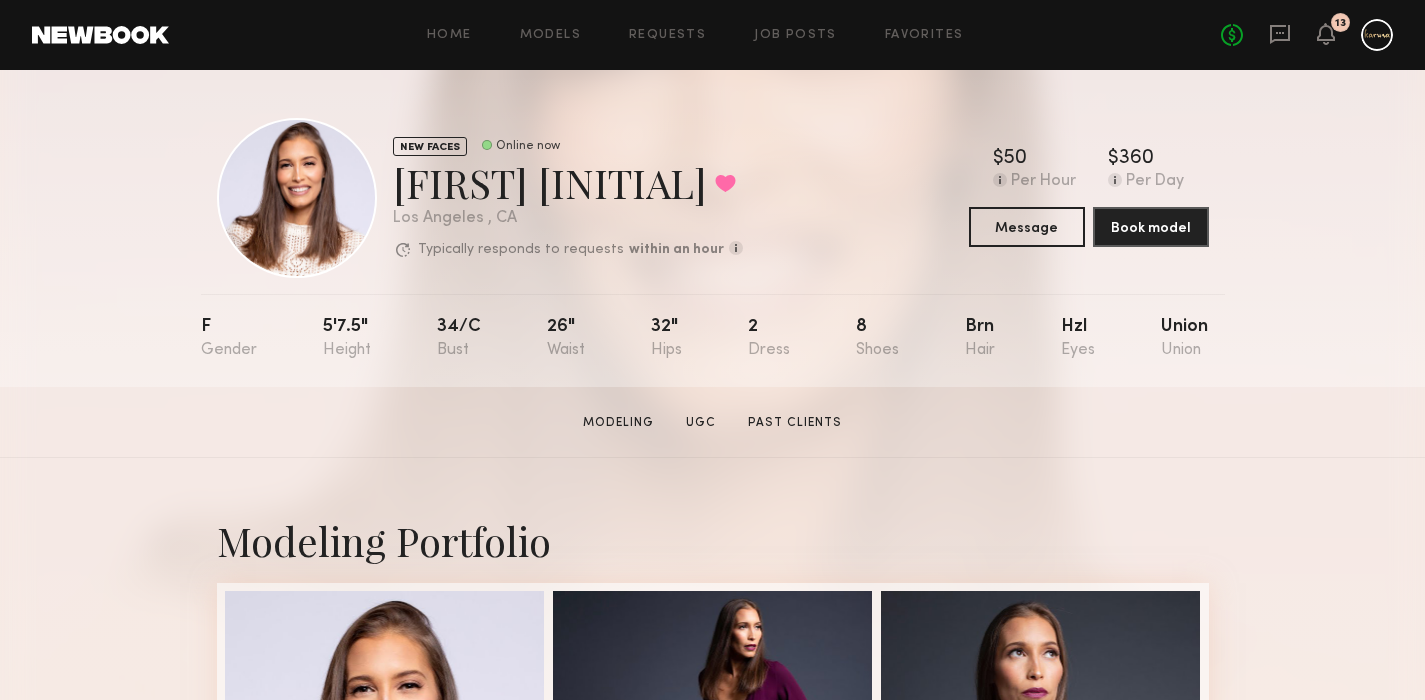click on "[FIRST] [INITIAL] [LAST]" 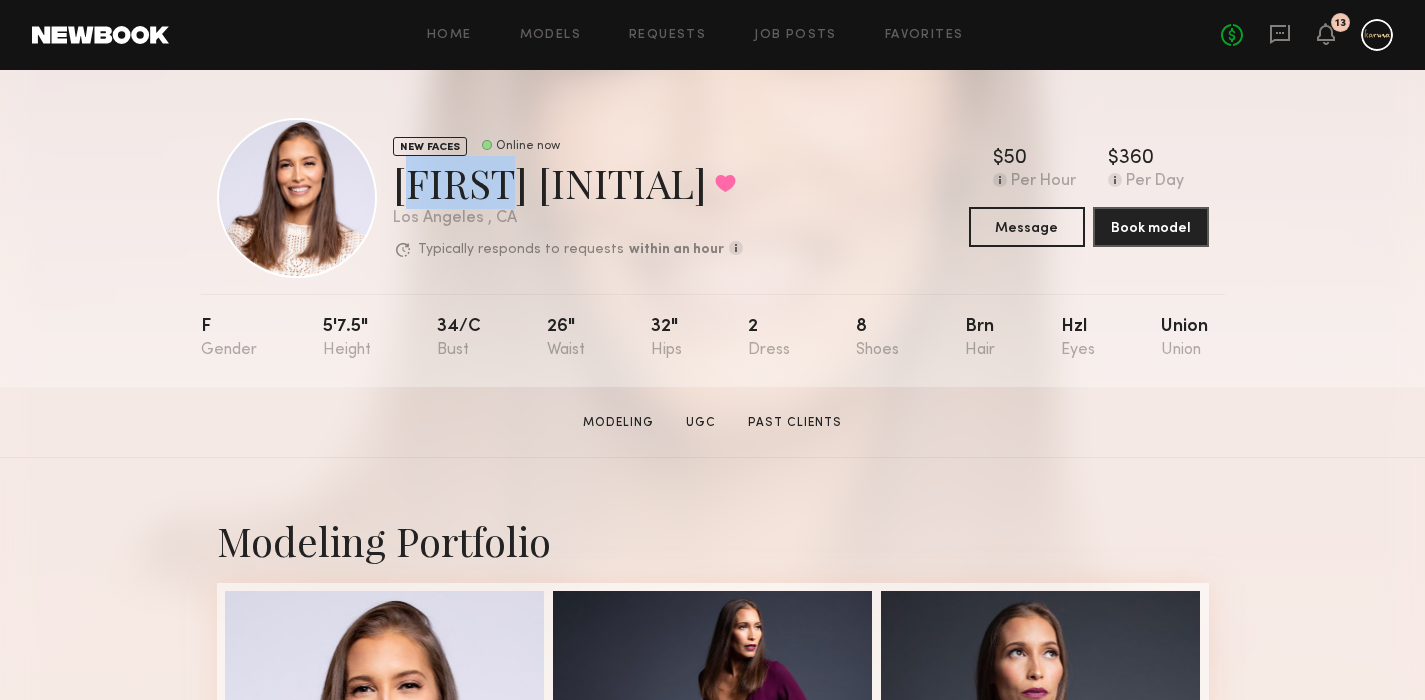 click on "[FIRST] [INITIAL] [LAST]" 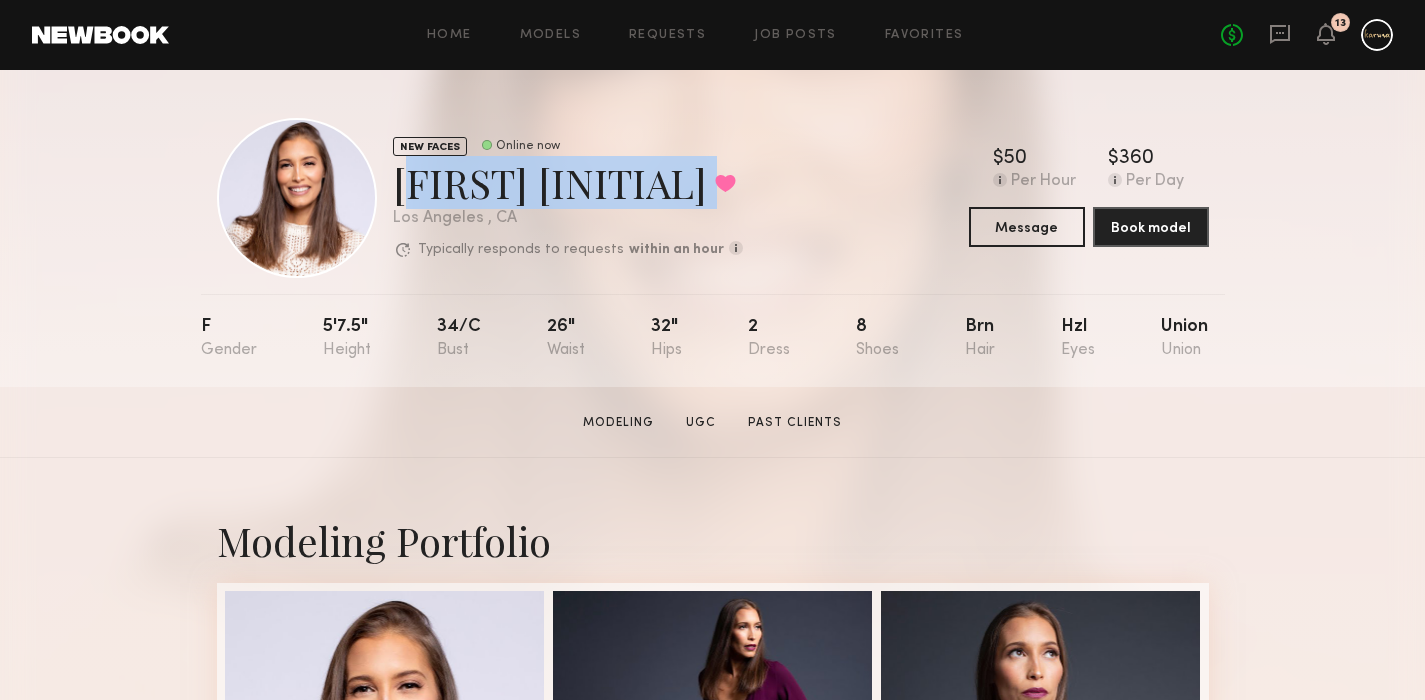 click on "Wendy T.  Favorited" 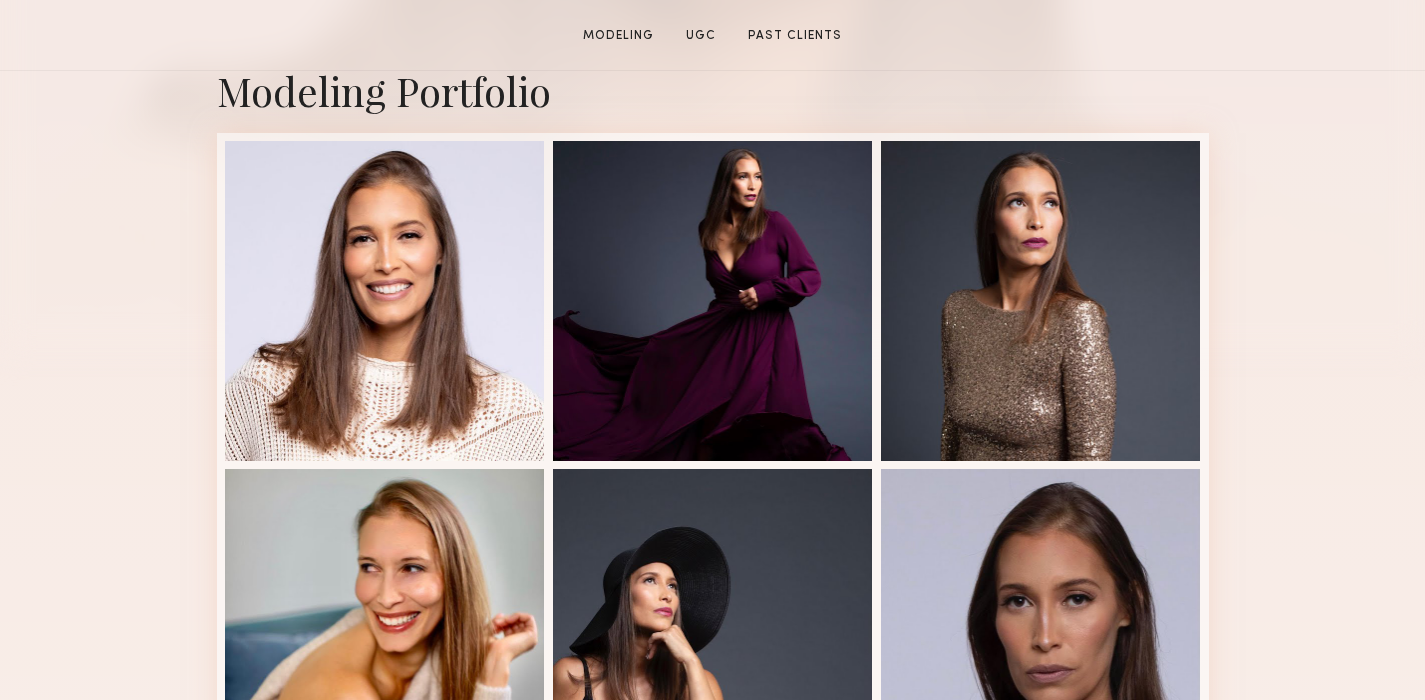 scroll, scrollTop: 450, scrollLeft: 0, axis: vertical 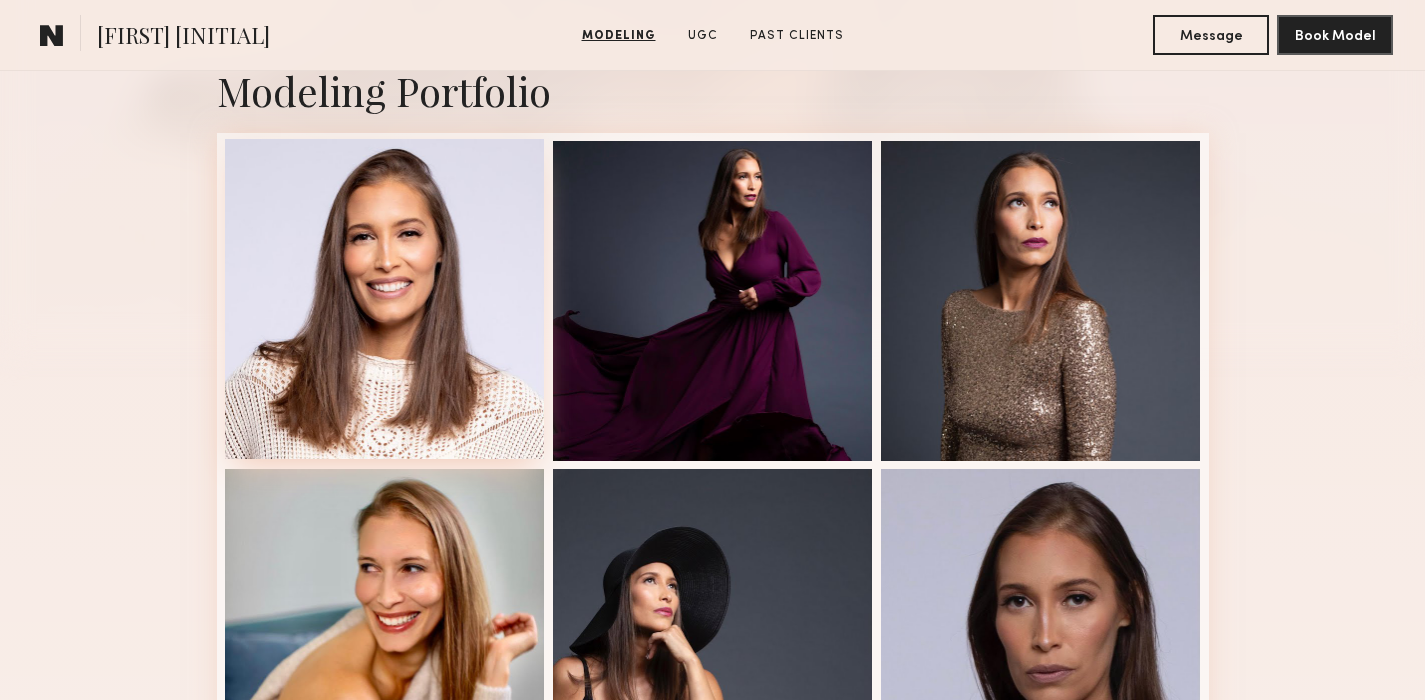 click at bounding box center [385, 299] 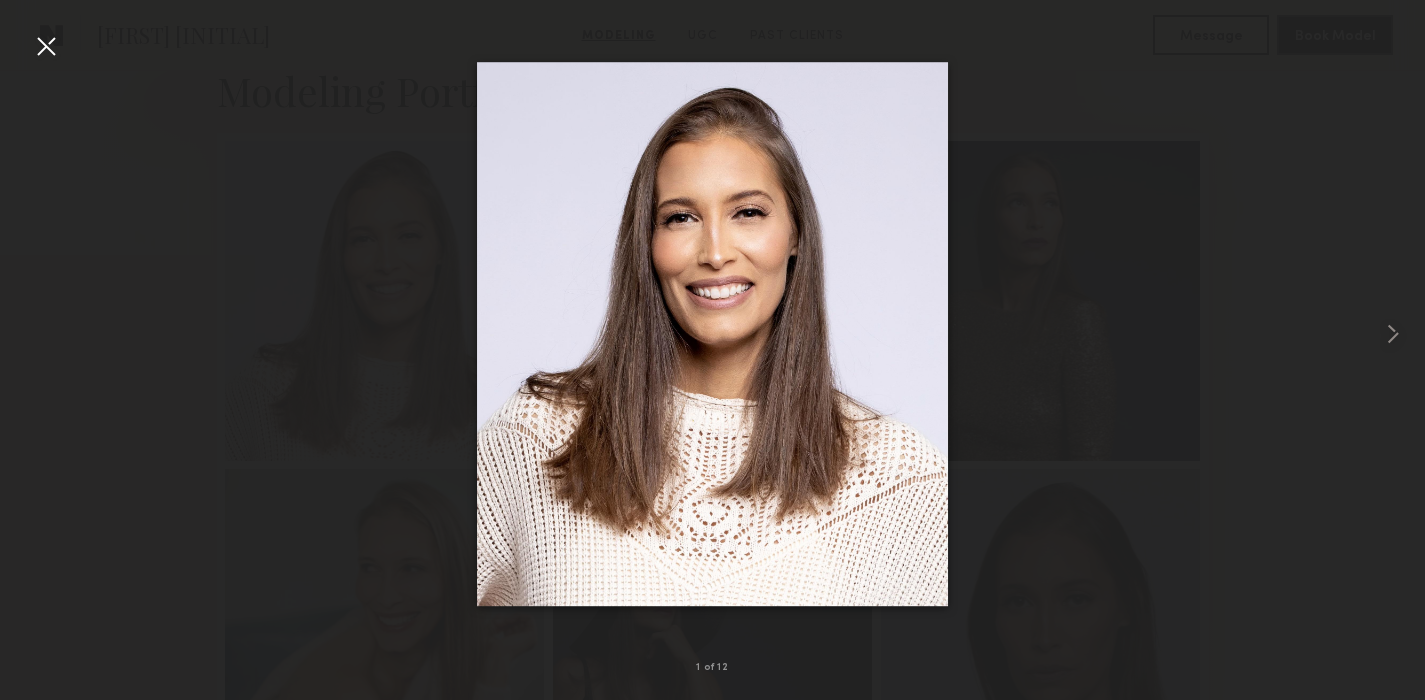 click at bounding box center [46, 46] 